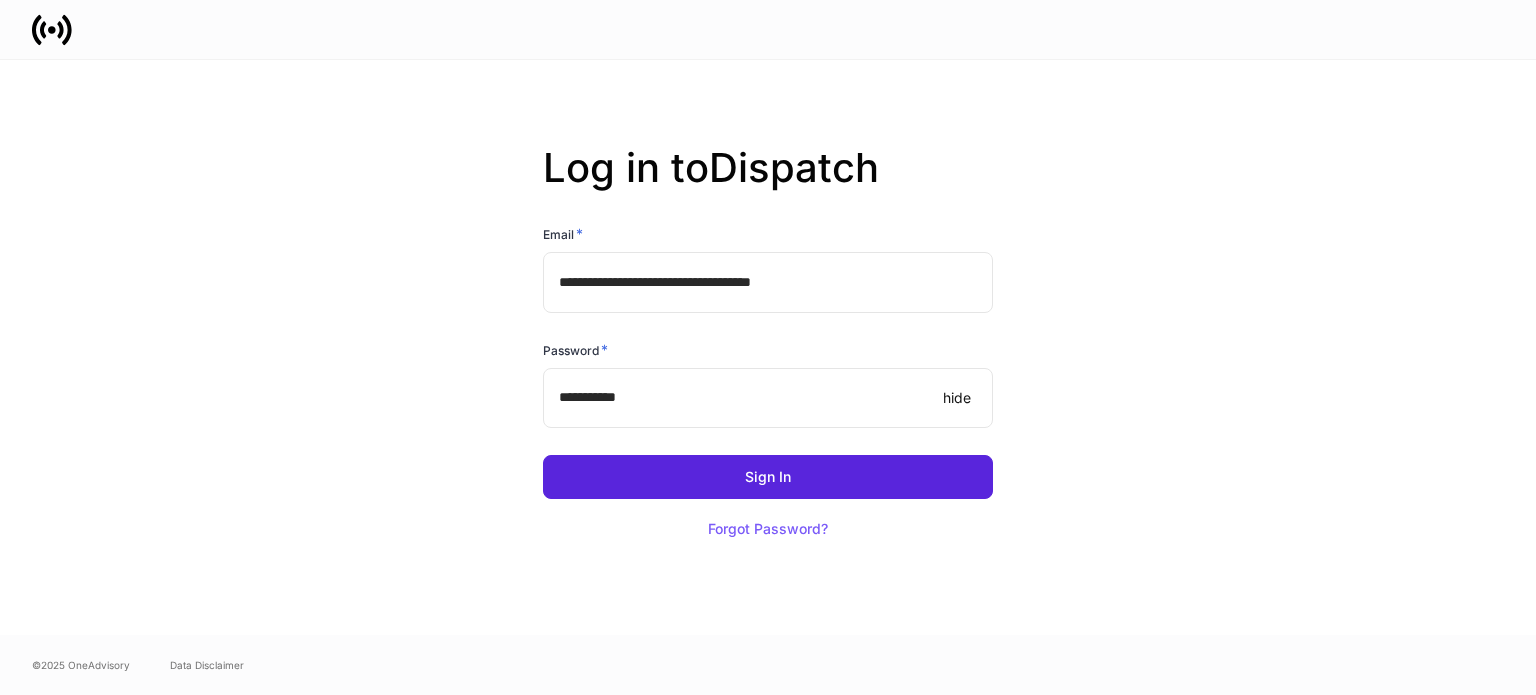 scroll, scrollTop: 0, scrollLeft: 0, axis: both 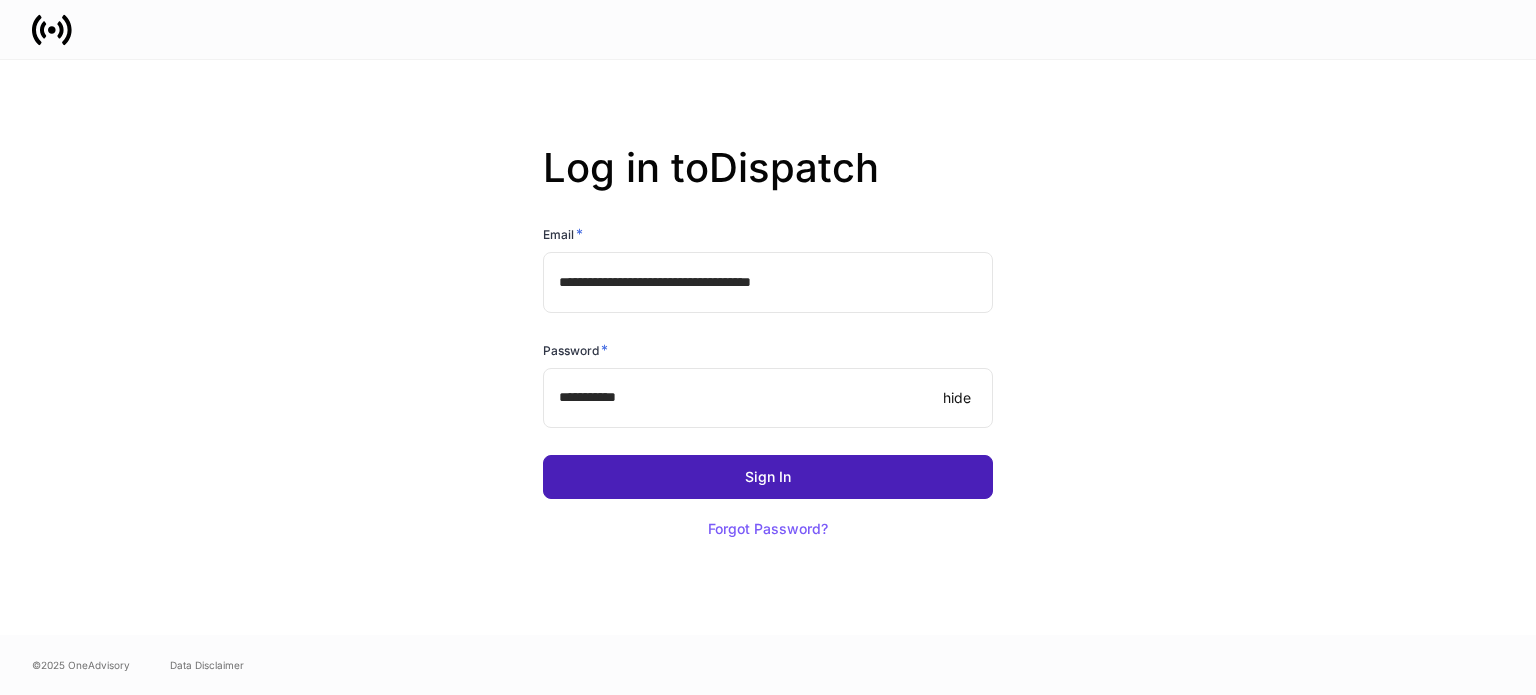 click on "Sign In" at bounding box center (768, 477) 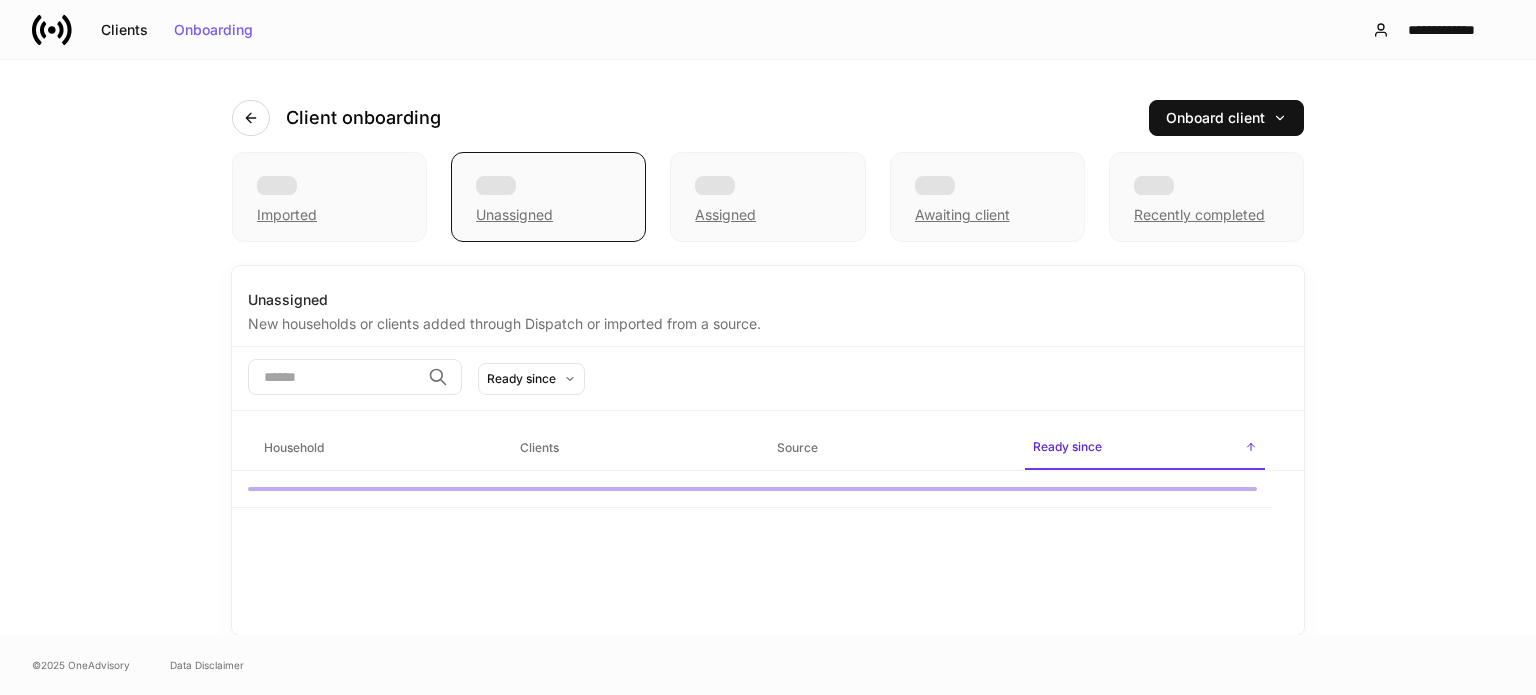 scroll, scrollTop: 0, scrollLeft: 0, axis: both 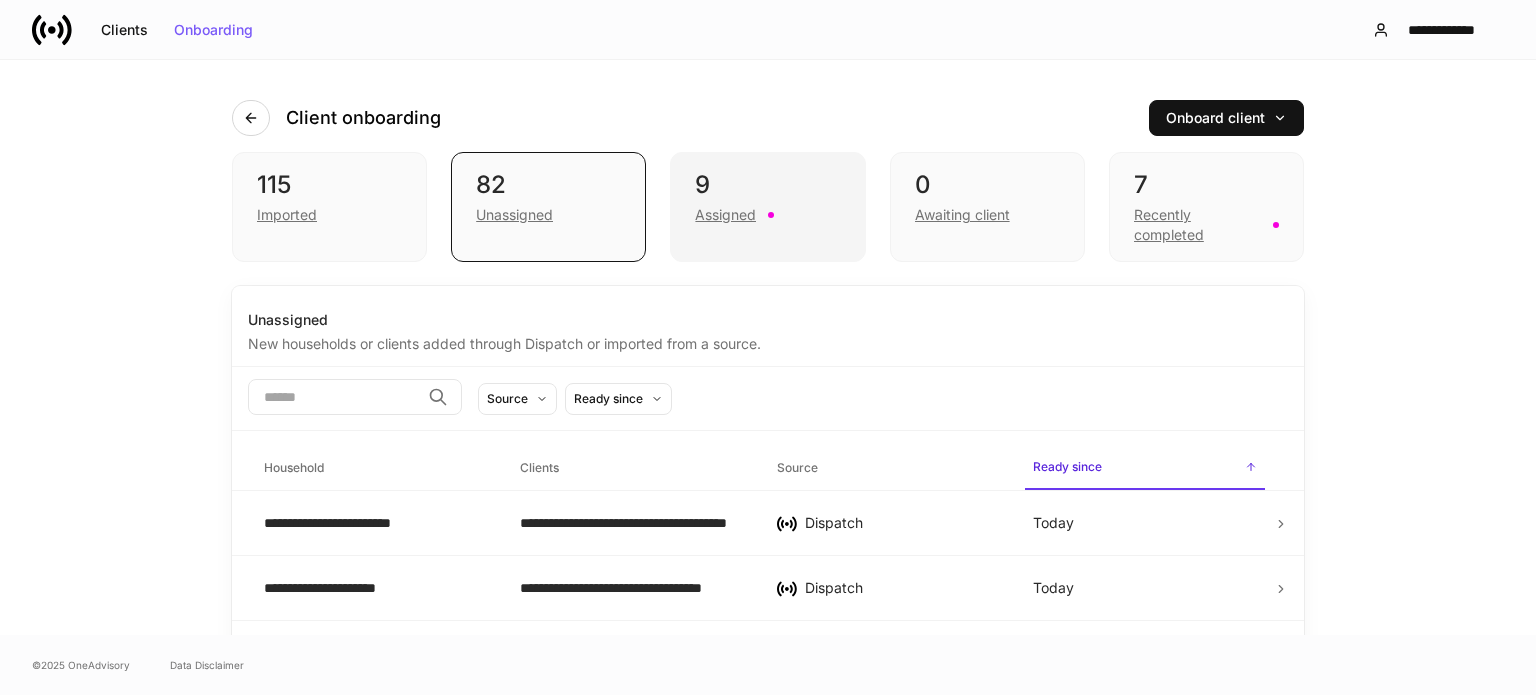 click on "Assigned" at bounding box center [725, 215] 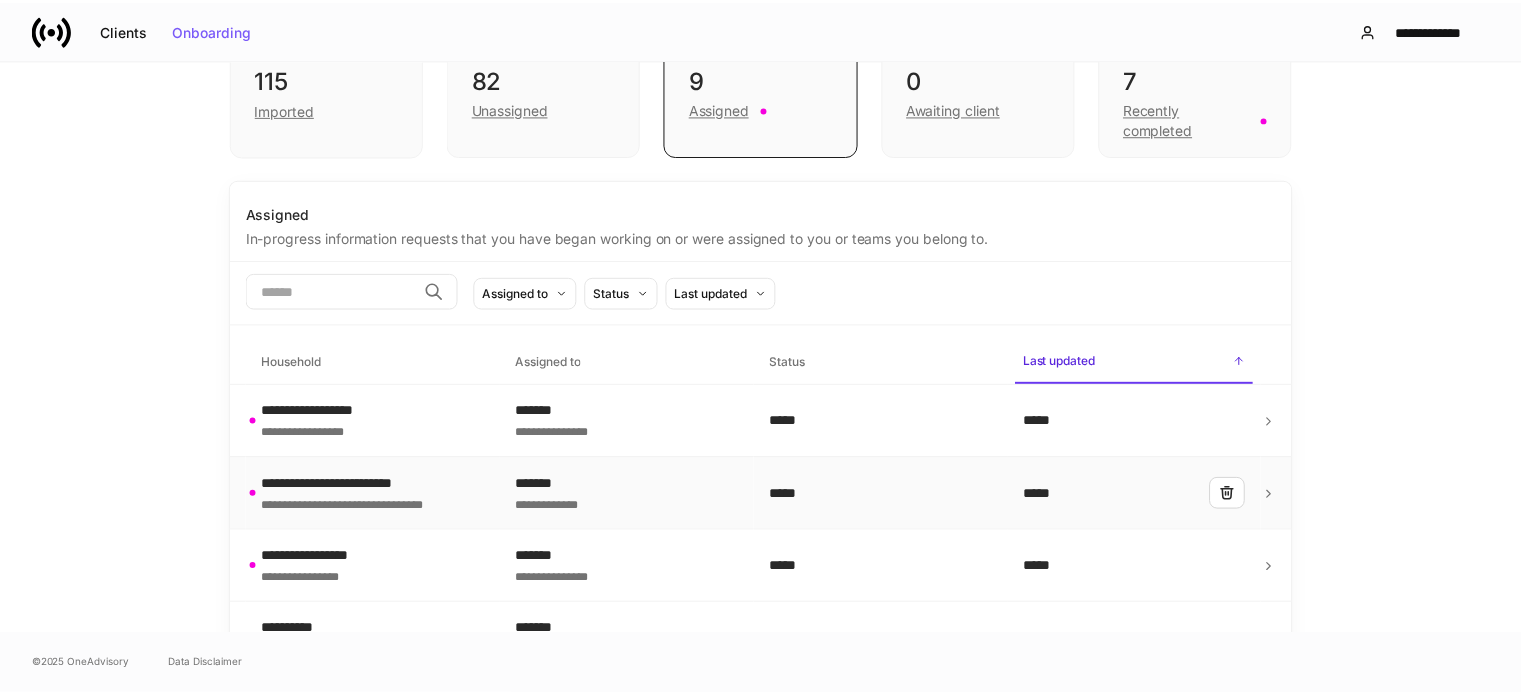 scroll, scrollTop: 200, scrollLeft: 0, axis: vertical 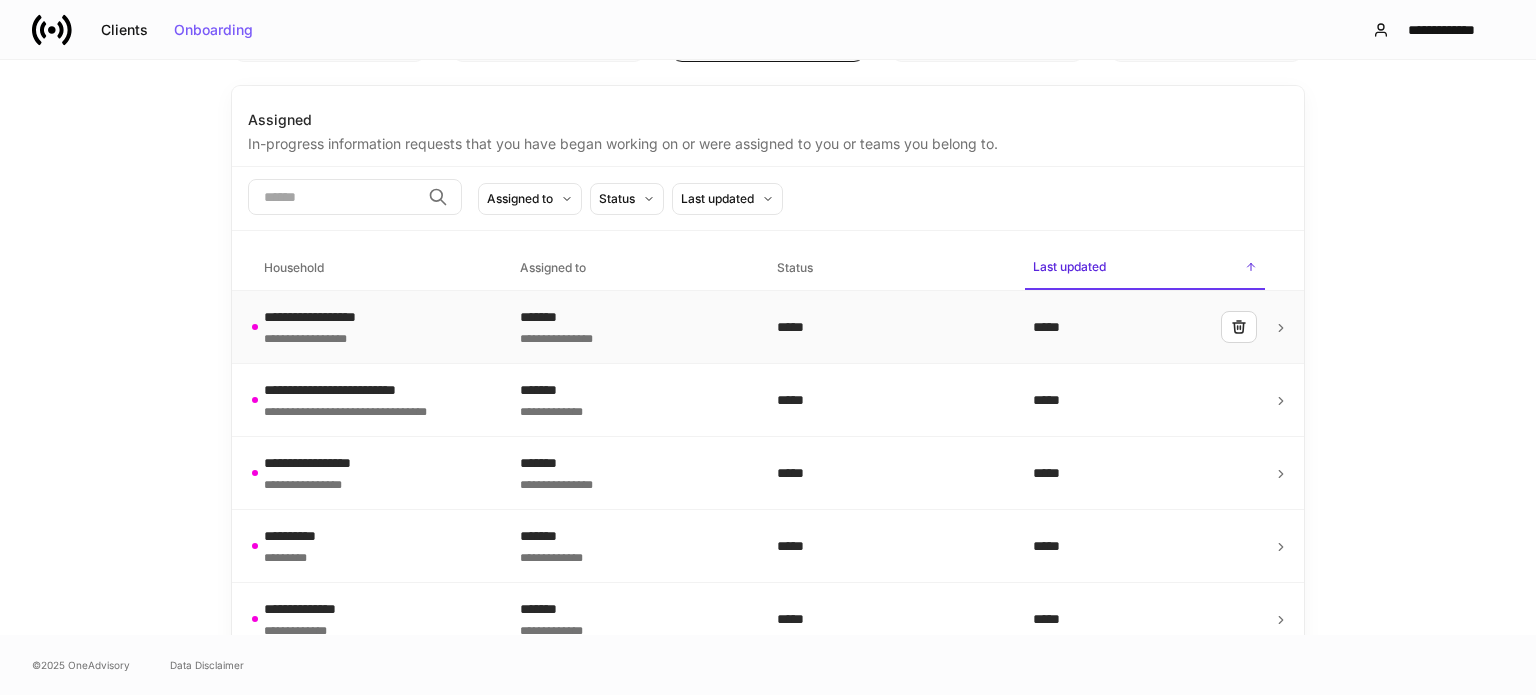 click on "**********" at bounding box center (376, 327) 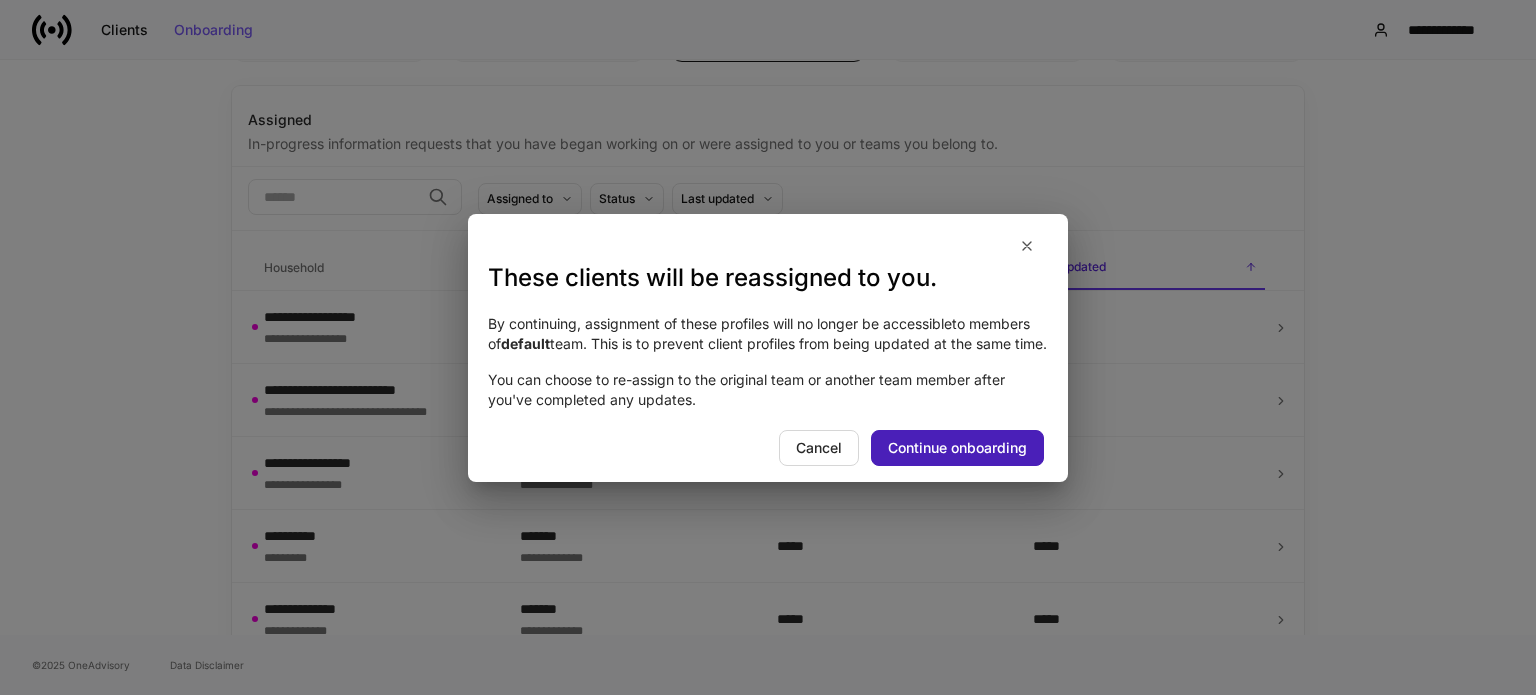 click on "Continue onboarding" at bounding box center [957, 448] 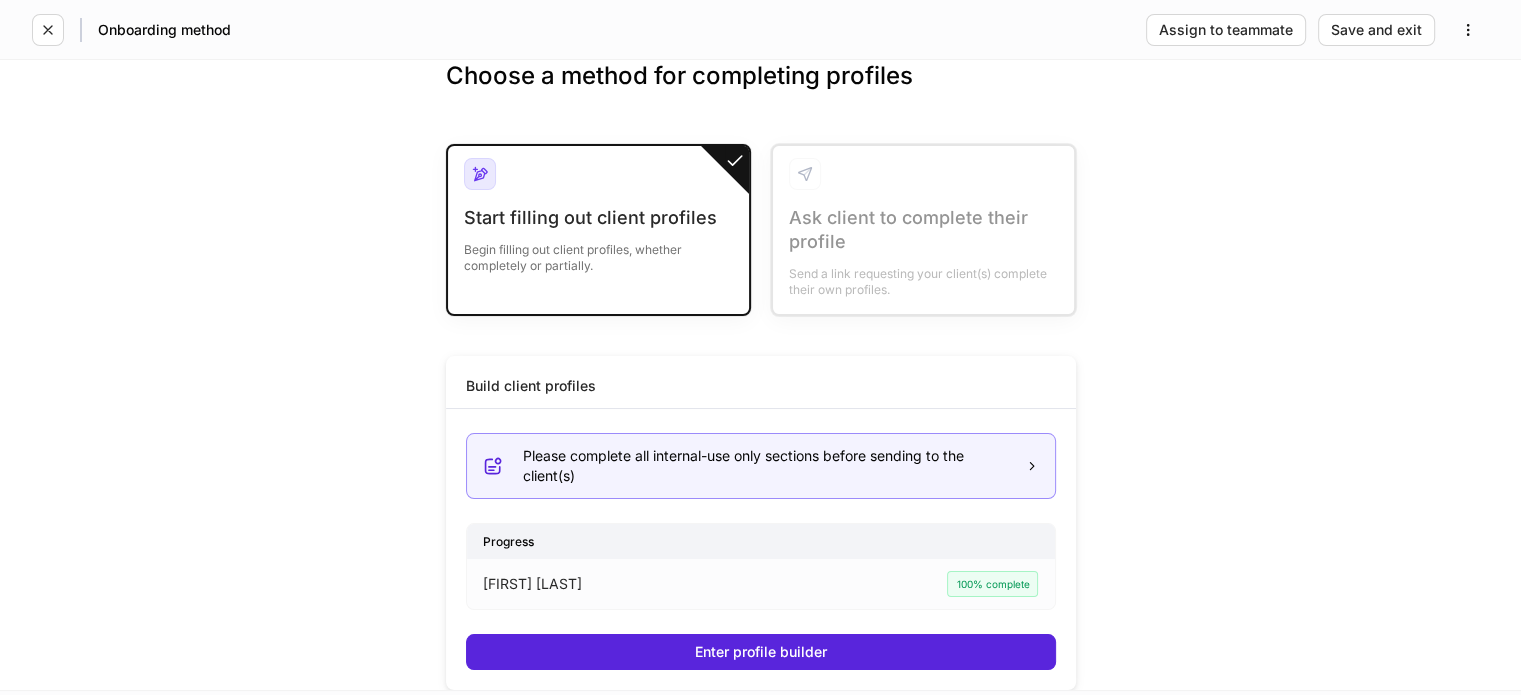 scroll, scrollTop: 52, scrollLeft: 0, axis: vertical 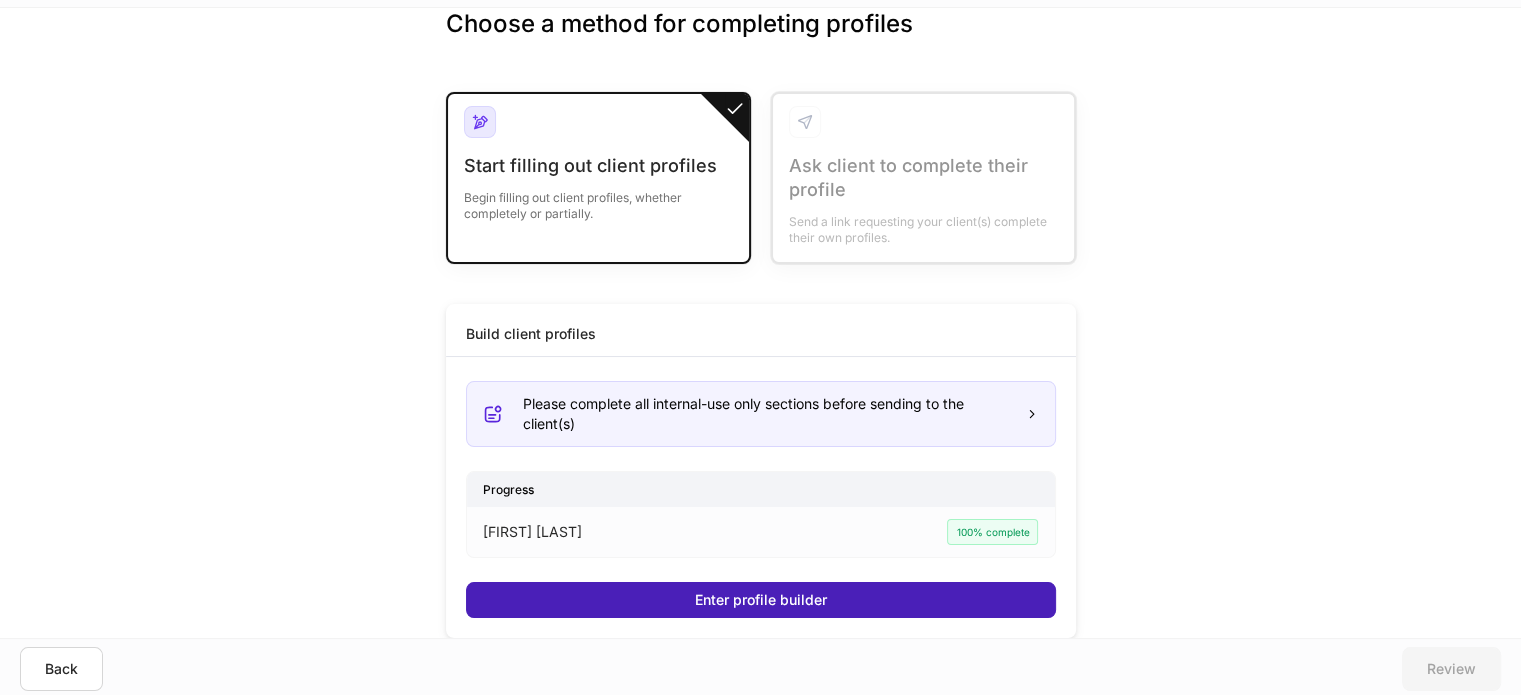 click on "Enter profile builder" at bounding box center [761, 600] 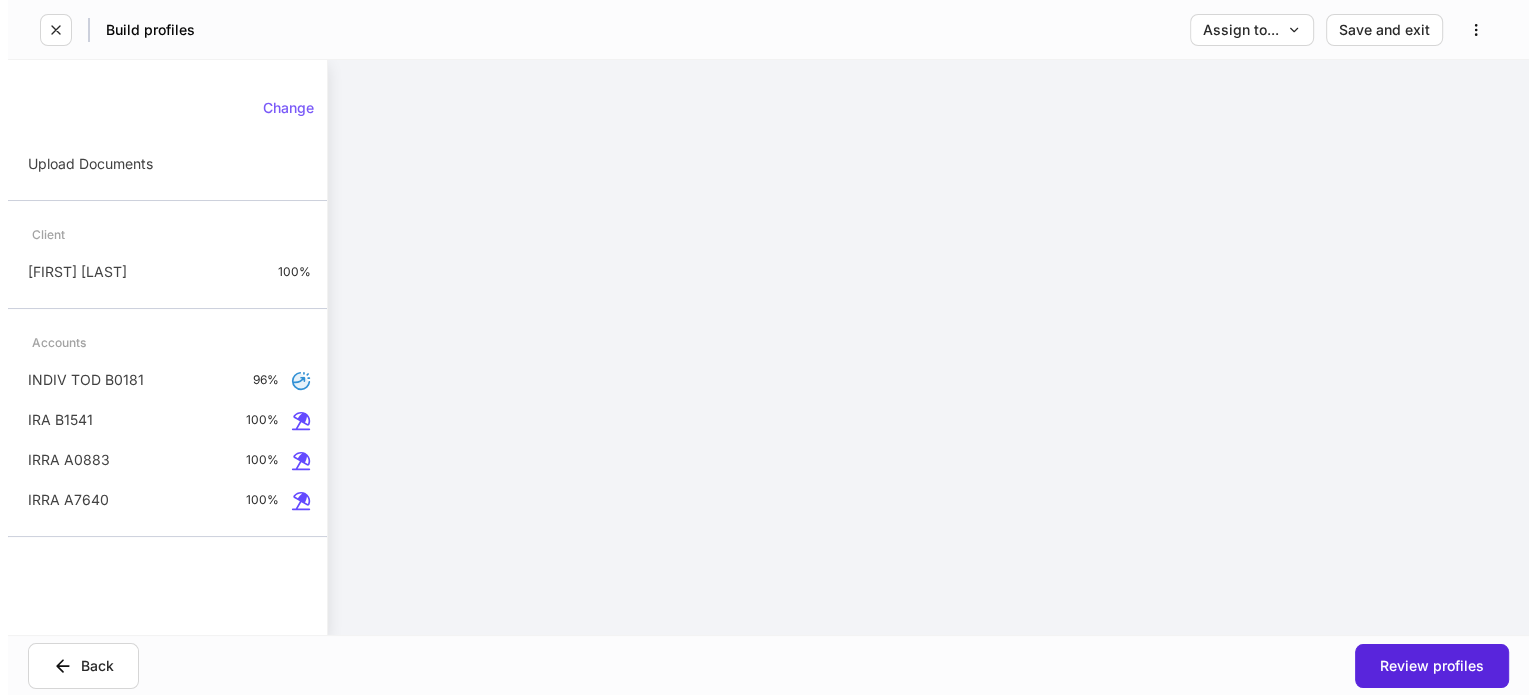 scroll, scrollTop: 0, scrollLeft: 0, axis: both 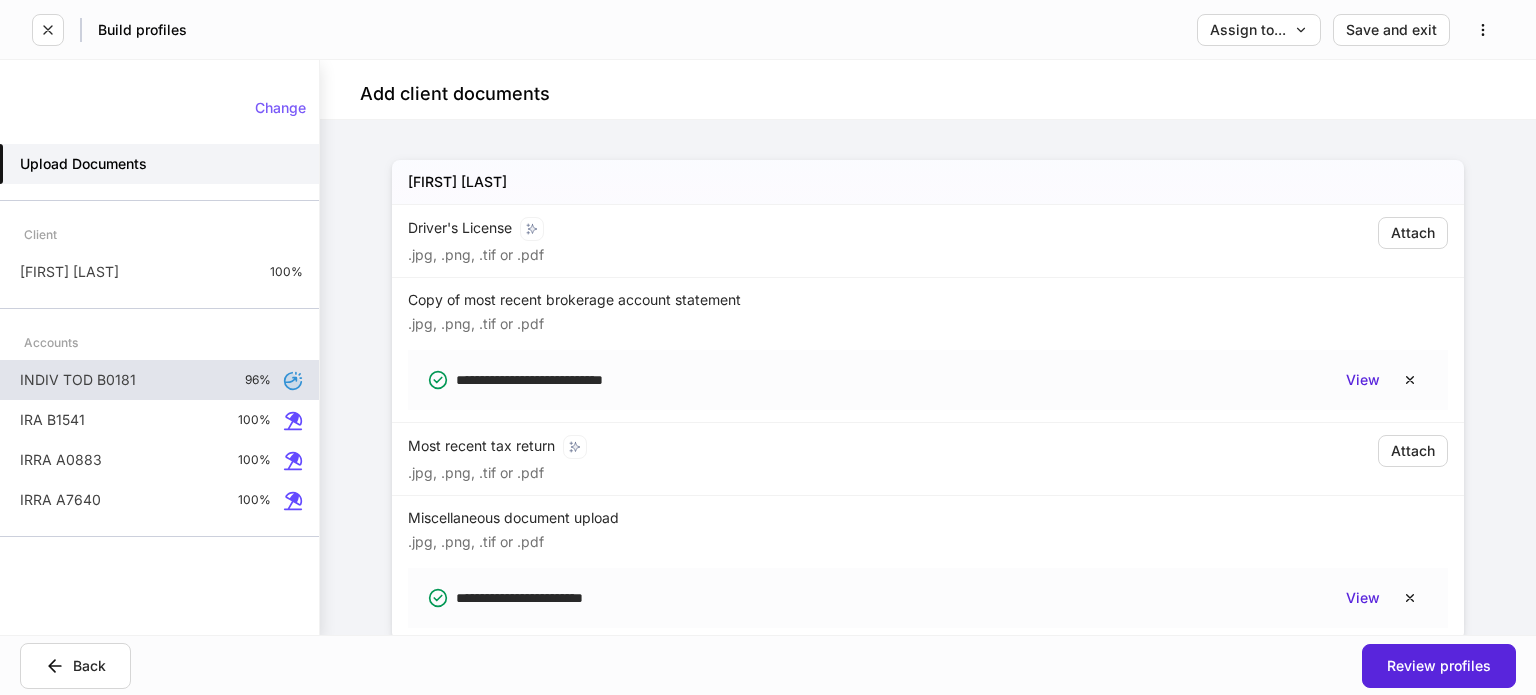 click on "INDIV TOD B0181" at bounding box center [78, 380] 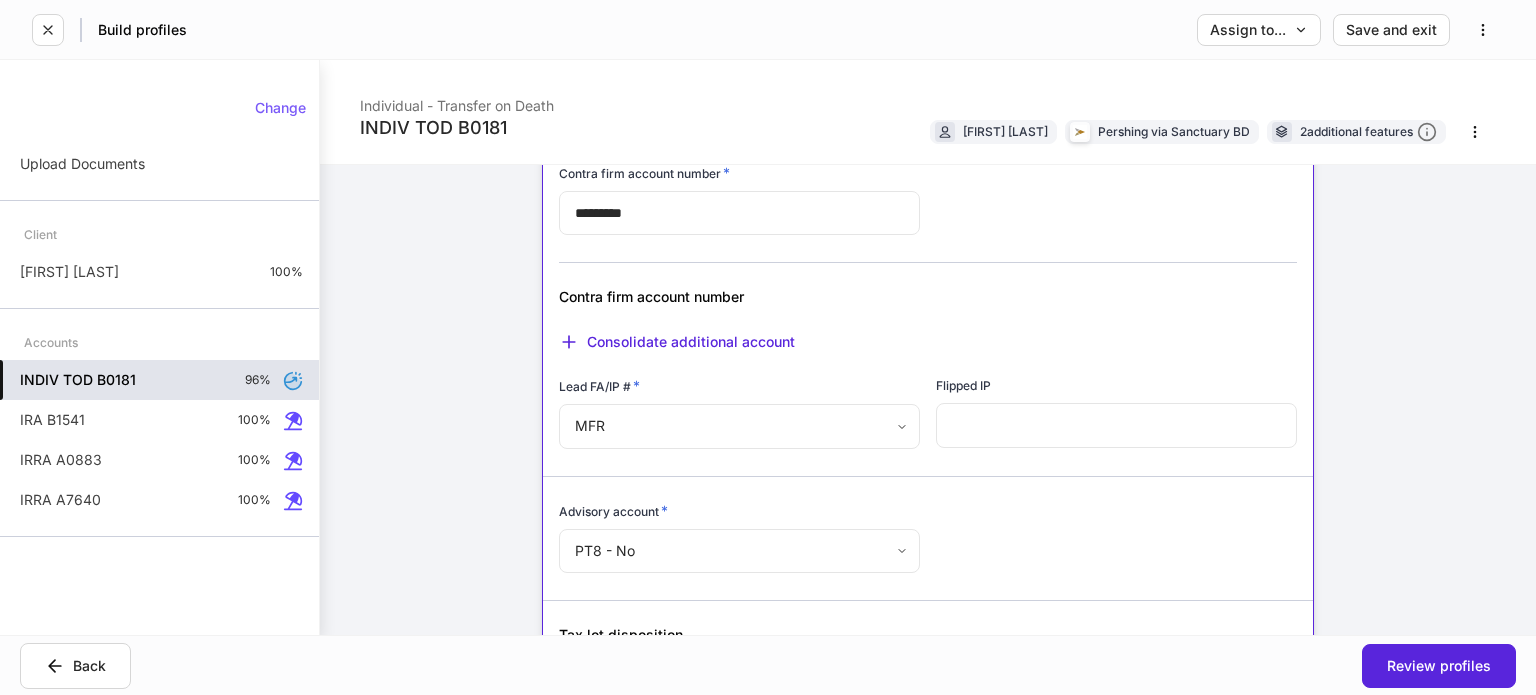 scroll, scrollTop: 900, scrollLeft: 0, axis: vertical 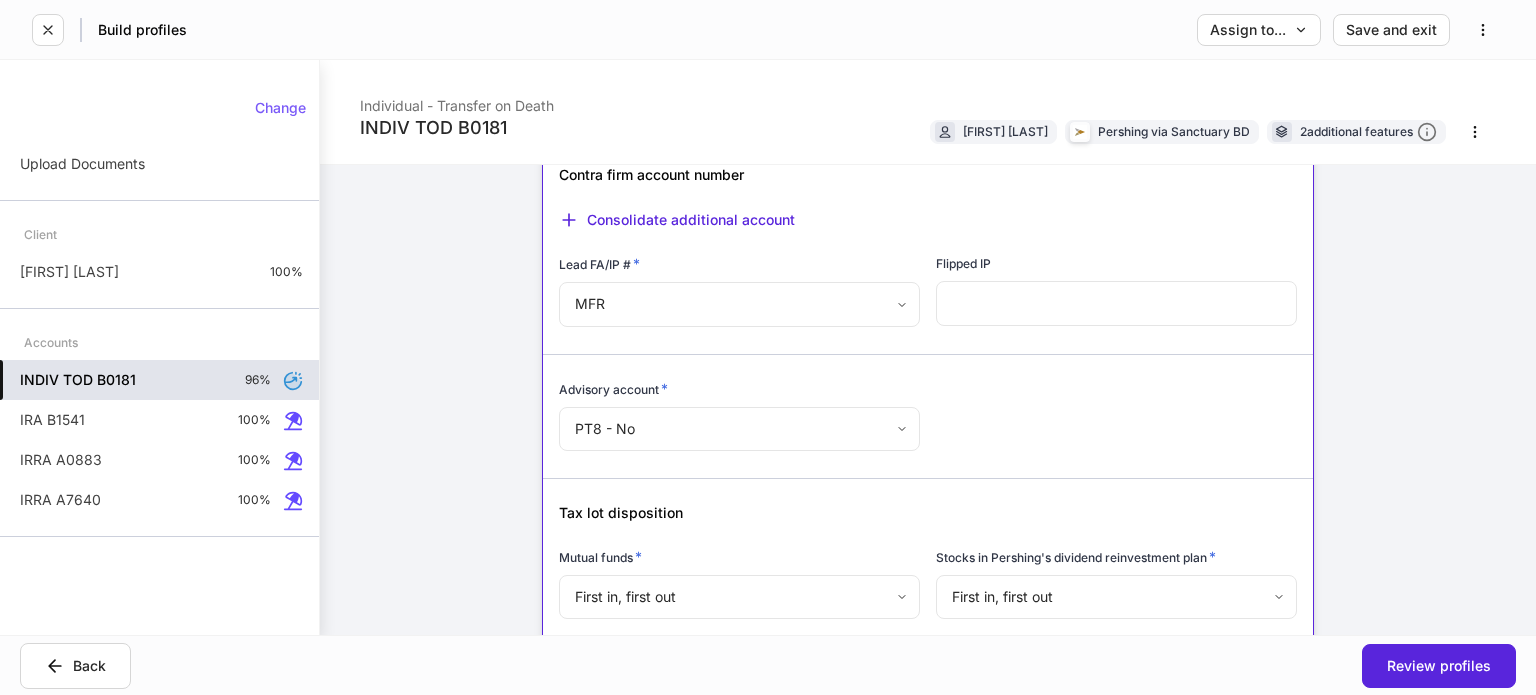 click on "**********" at bounding box center (768, 347) 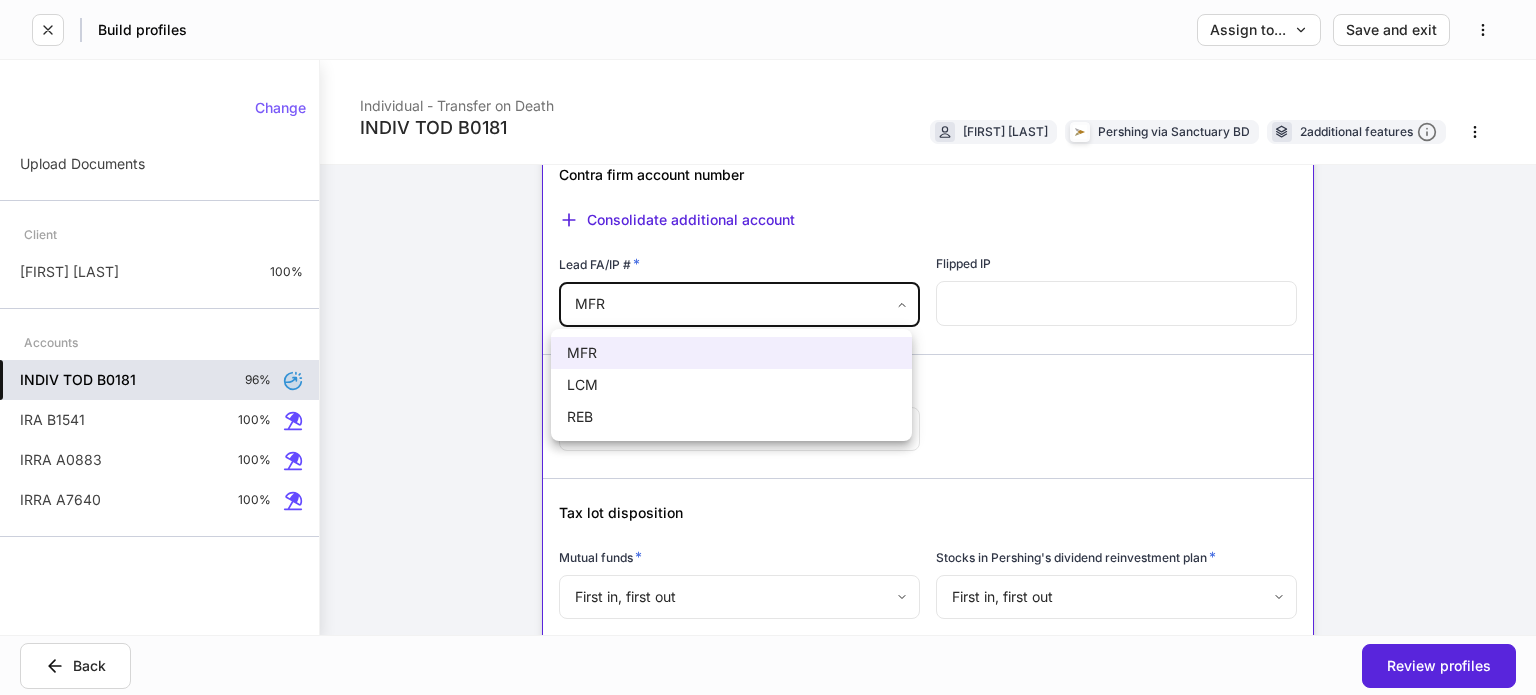 click on "REB" at bounding box center [731, 417] 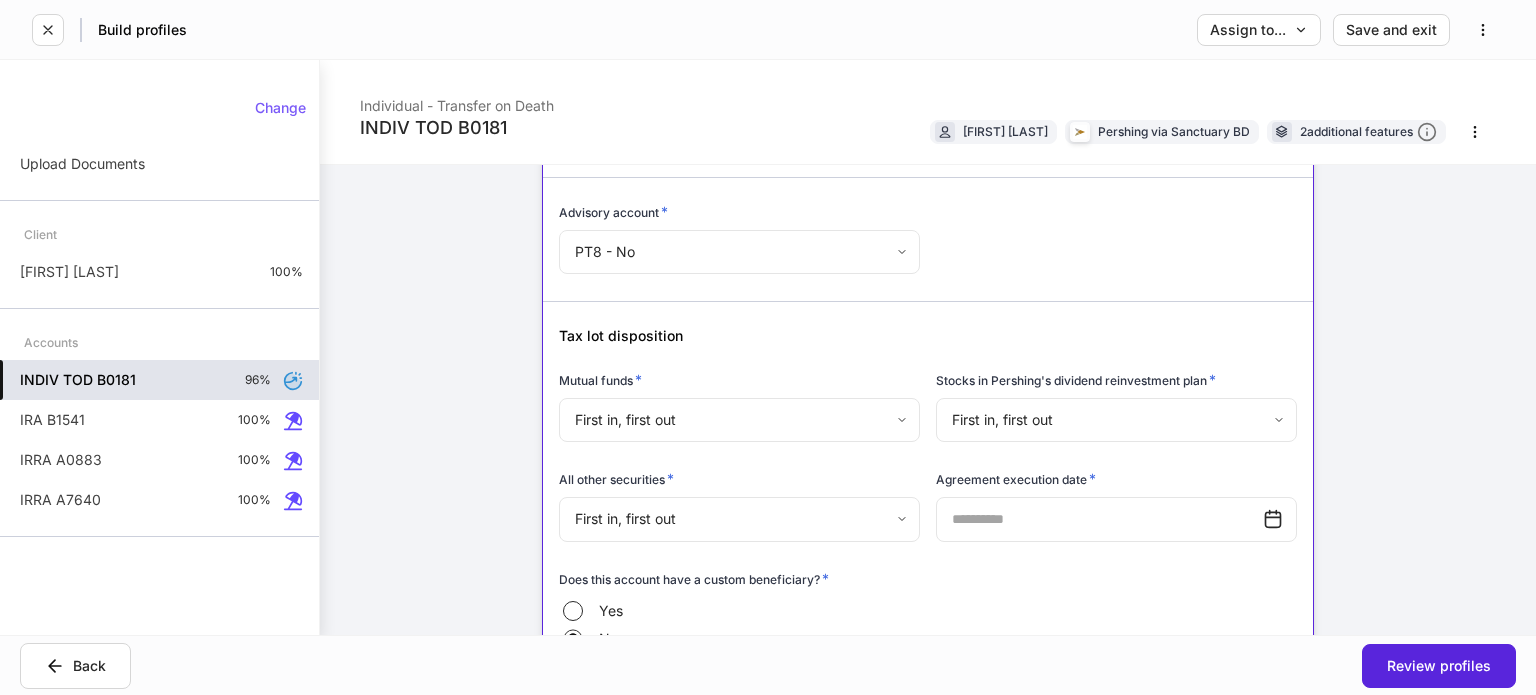 scroll, scrollTop: 1100, scrollLeft: 0, axis: vertical 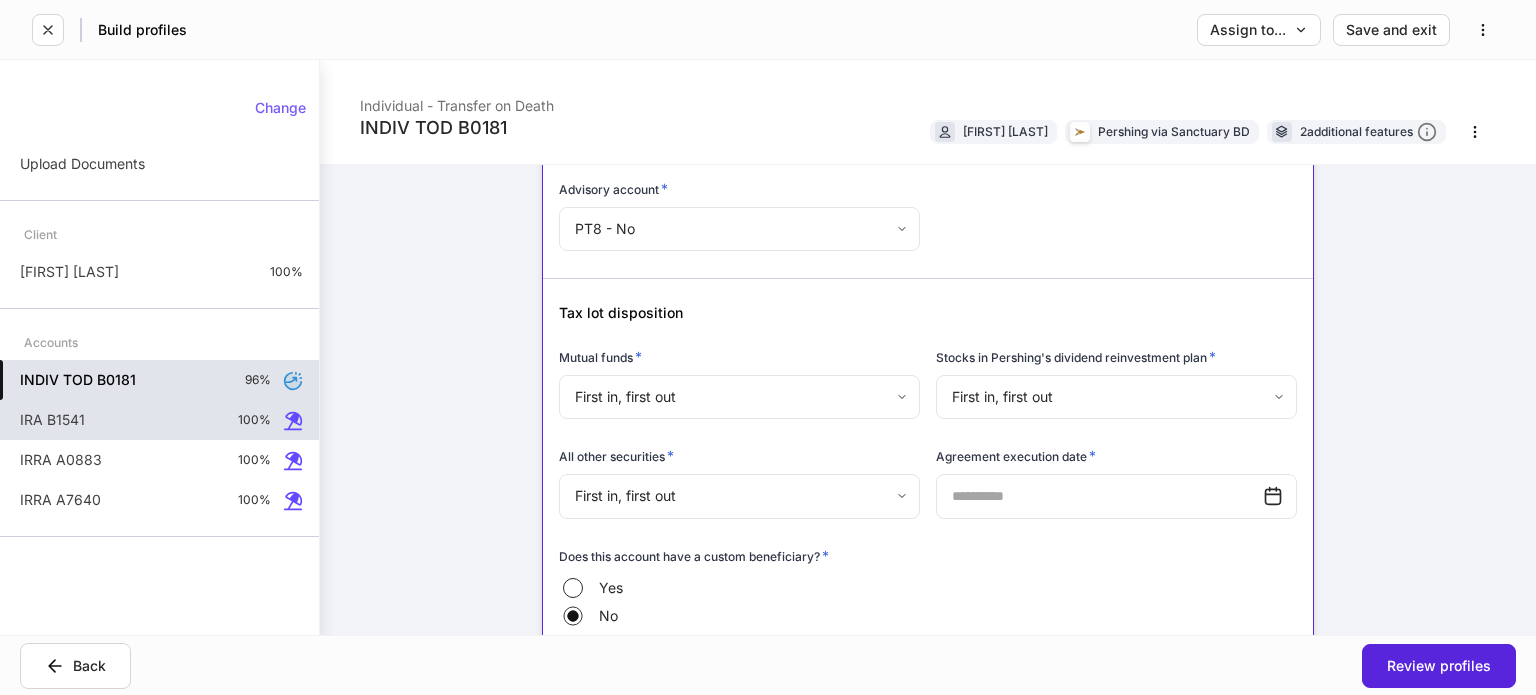 click on "IRA B1541 100%" at bounding box center (159, 420) 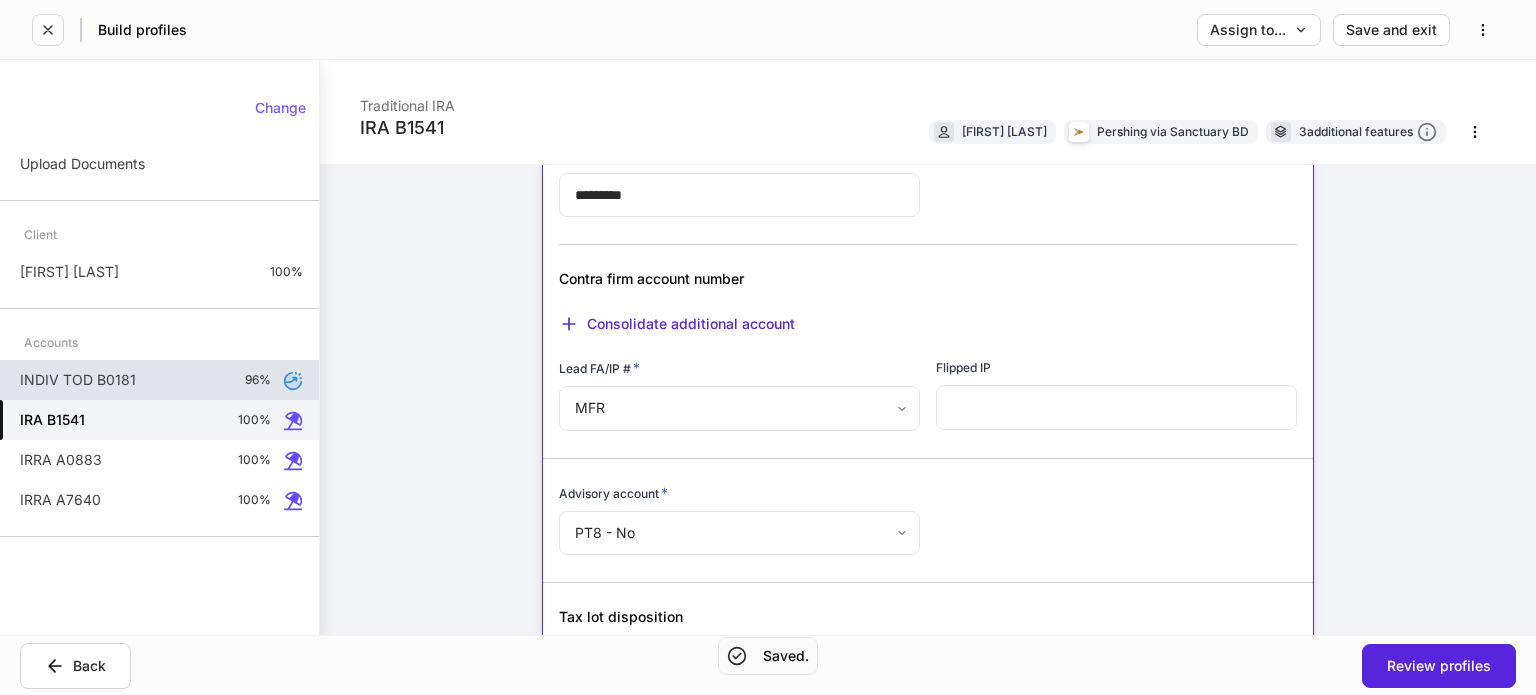 scroll, scrollTop: 800, scrollLeft: 0, axis: vertical 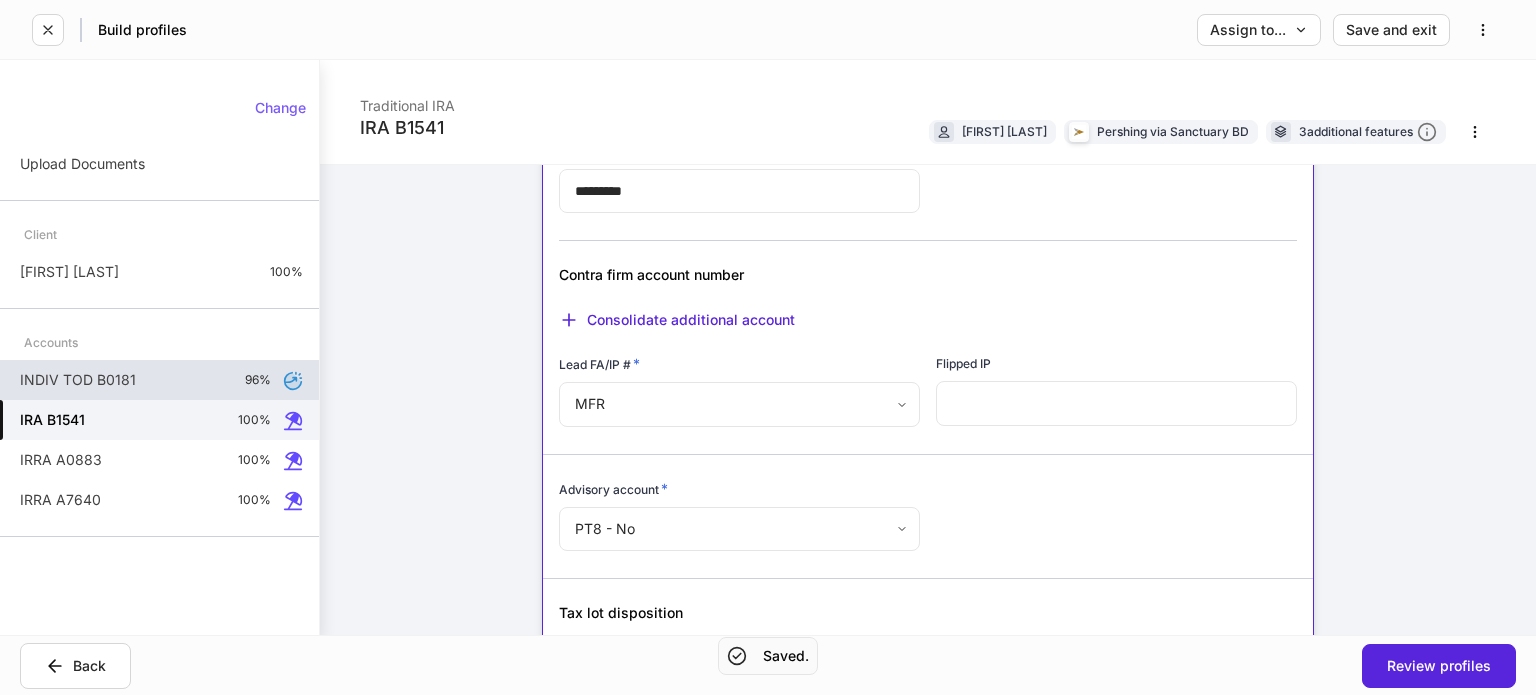 click on "**********" at bounding box center [768, 347] 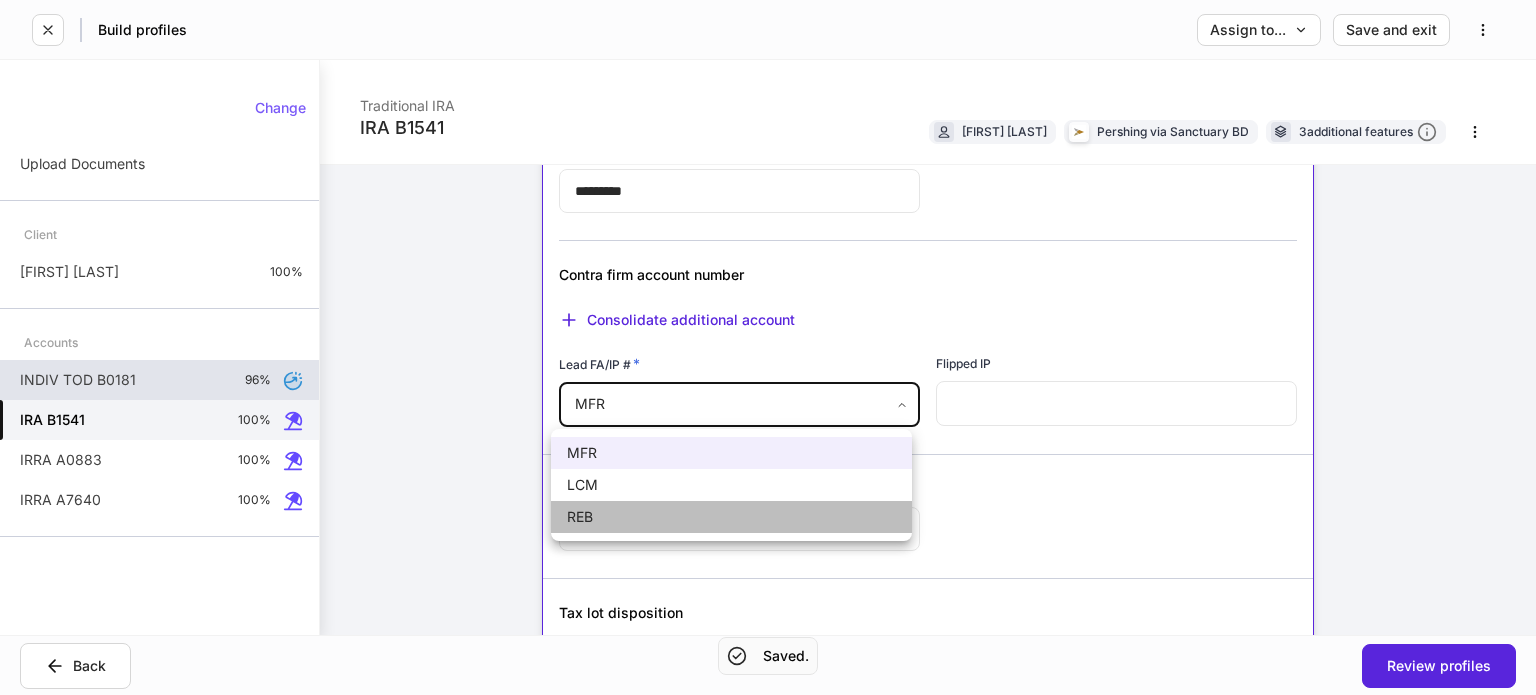 click on "REB" at bounding box center (731, 517) 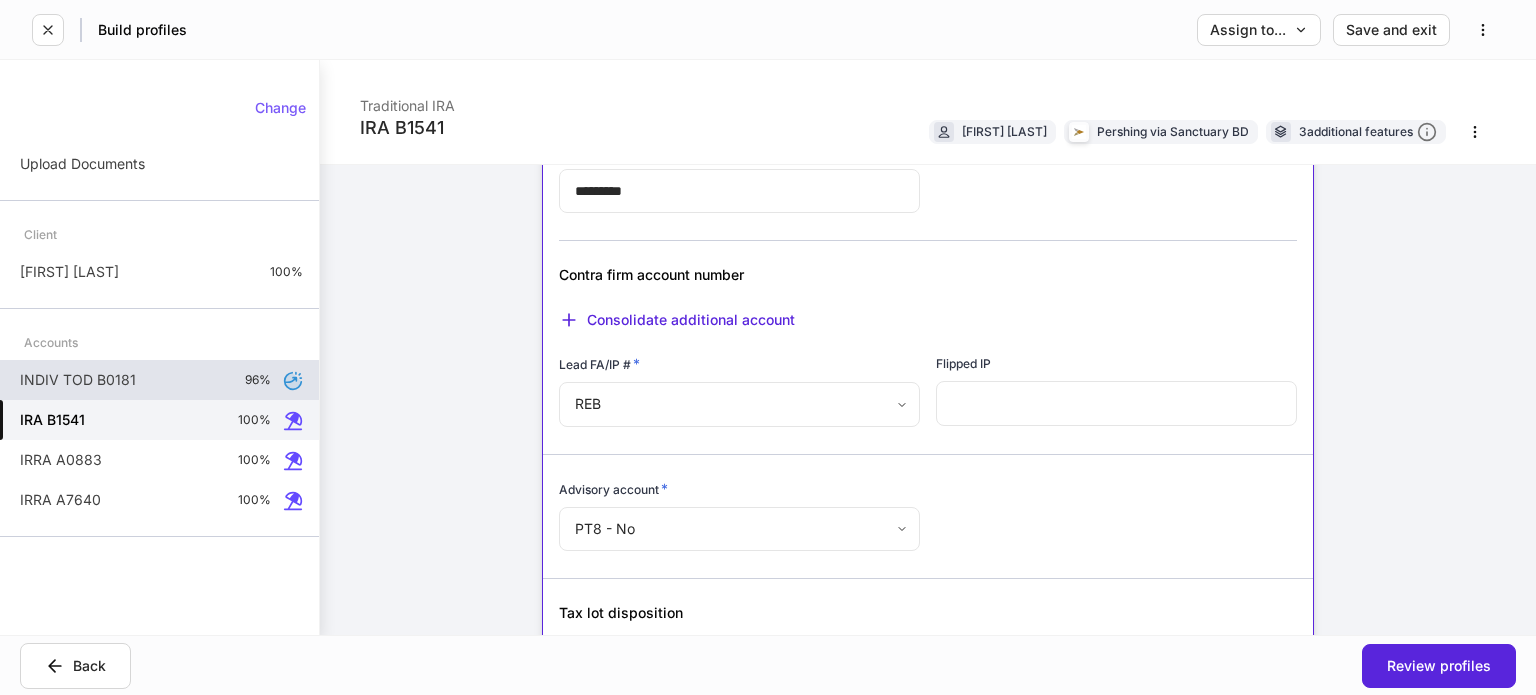 click on "IRA B1541 Traditional IRA Patricia Williams Pershing via Sanctuary BD 3  additional   features" at bounding box center [928, 112] 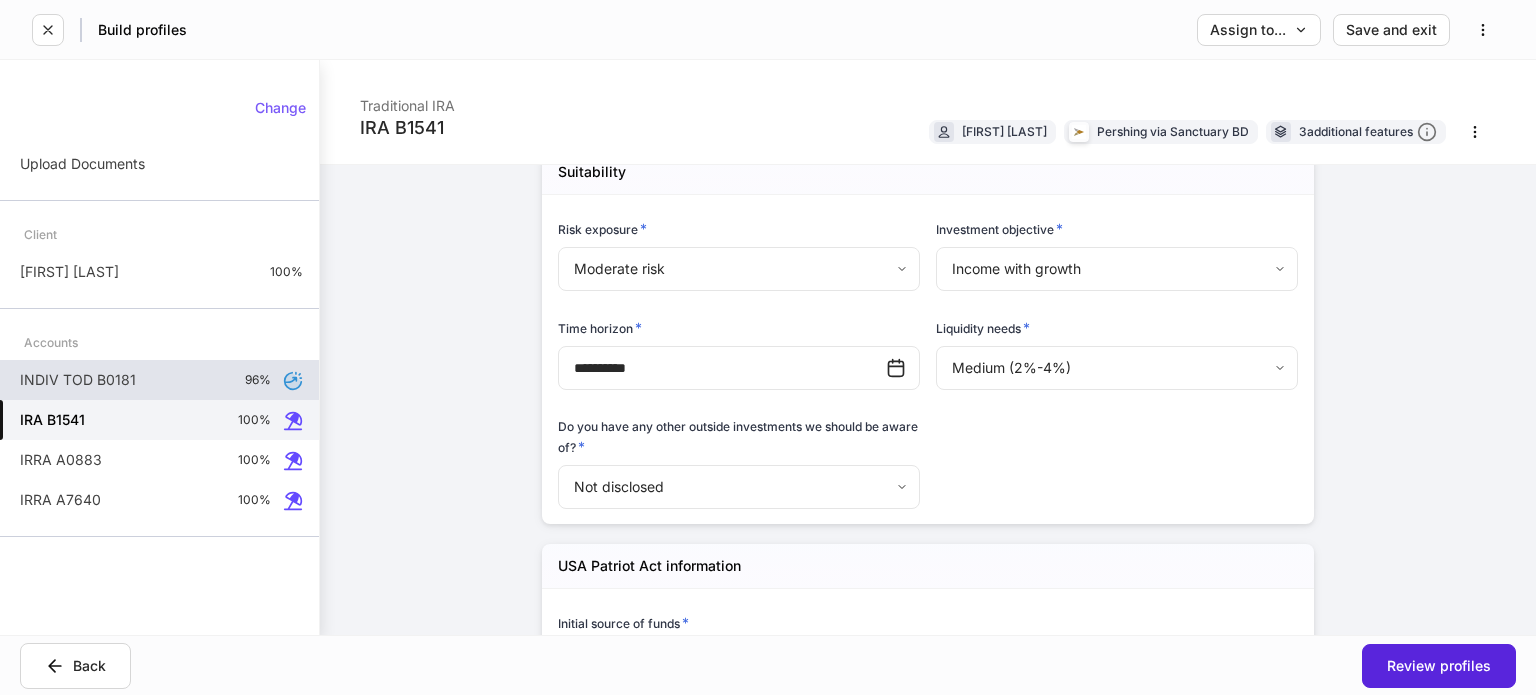 scroll, scrollTop: 2200, scrollLeft: 0, axis: vertical 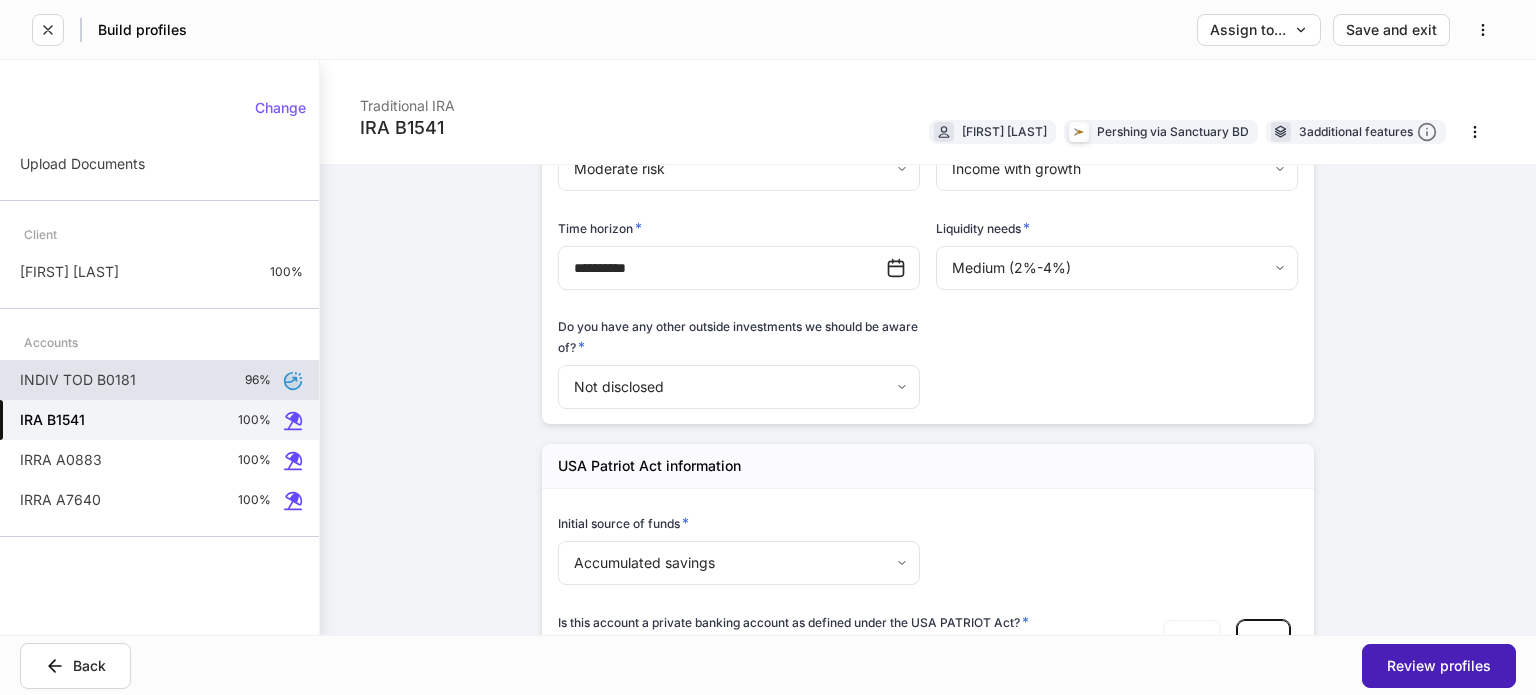 click on "Review profiles" at bounding box center [1439, 666] 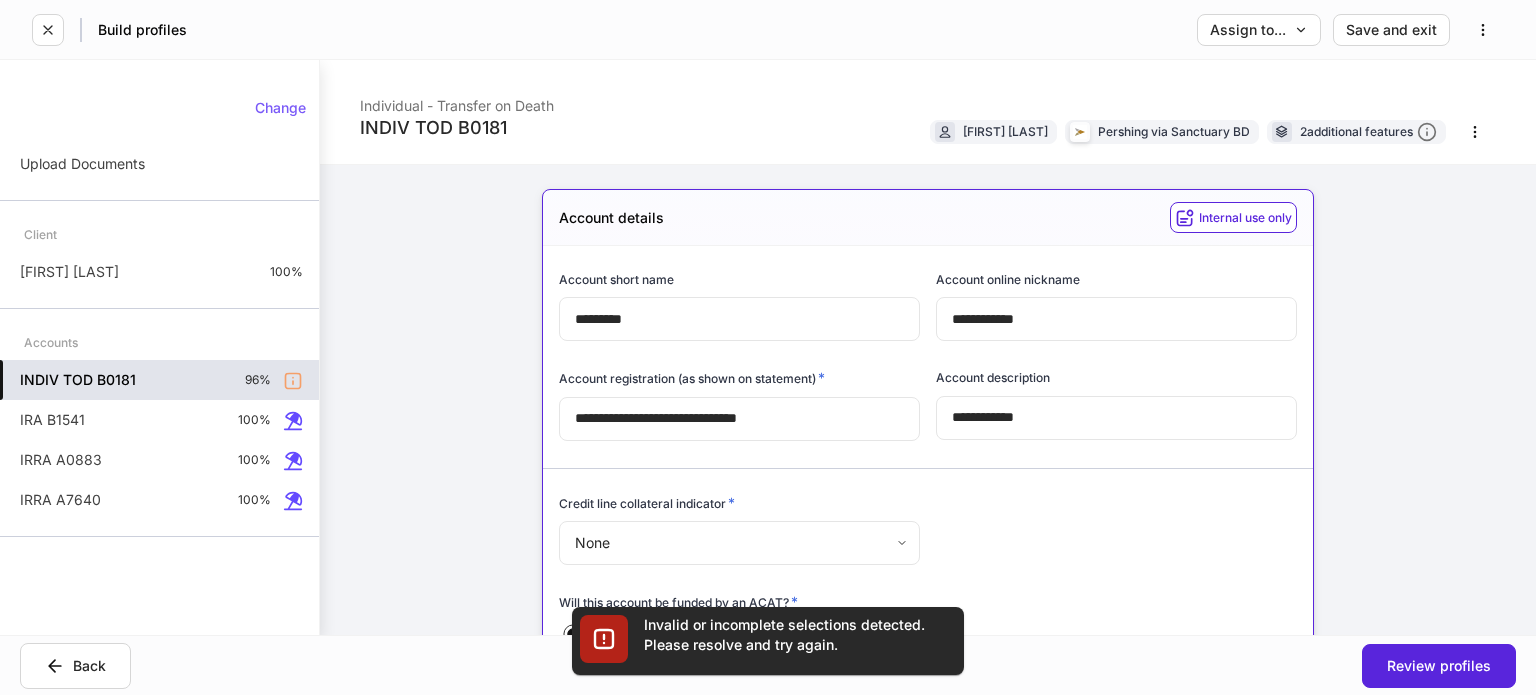 scroll, scrollTop: 1252, scrollLeft: 0, axis: vertical 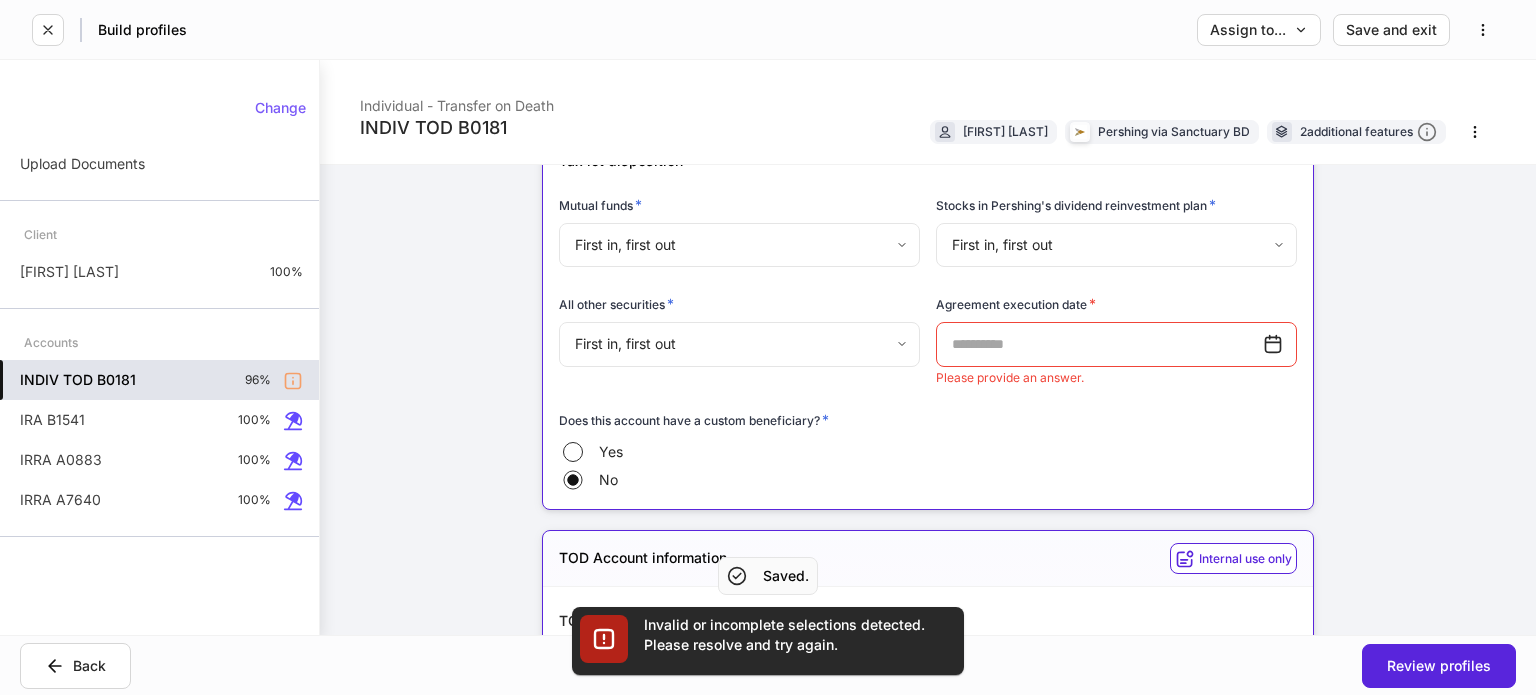 click on "**********" at bounding box center [928, 620] 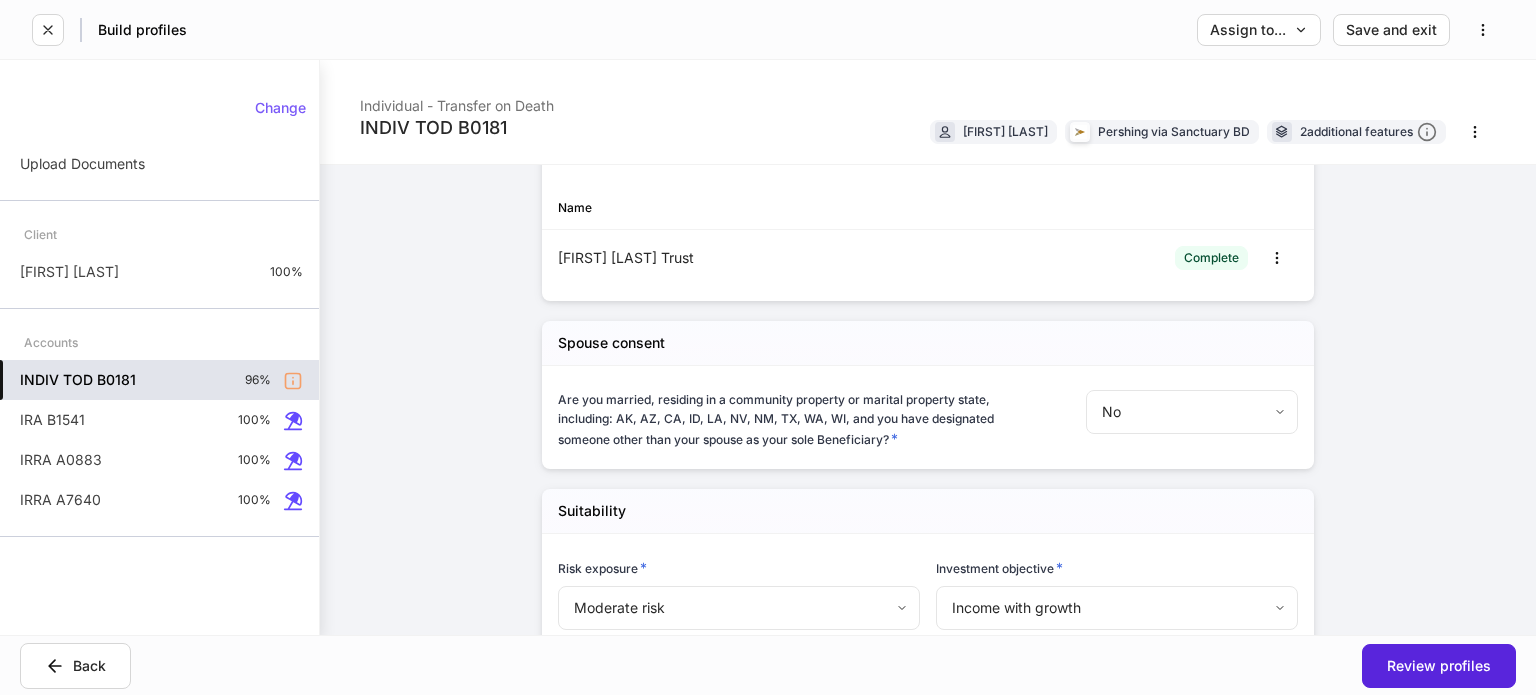 scroll, scrollTop: 1752, scrollLeft: 0, axis: vertical 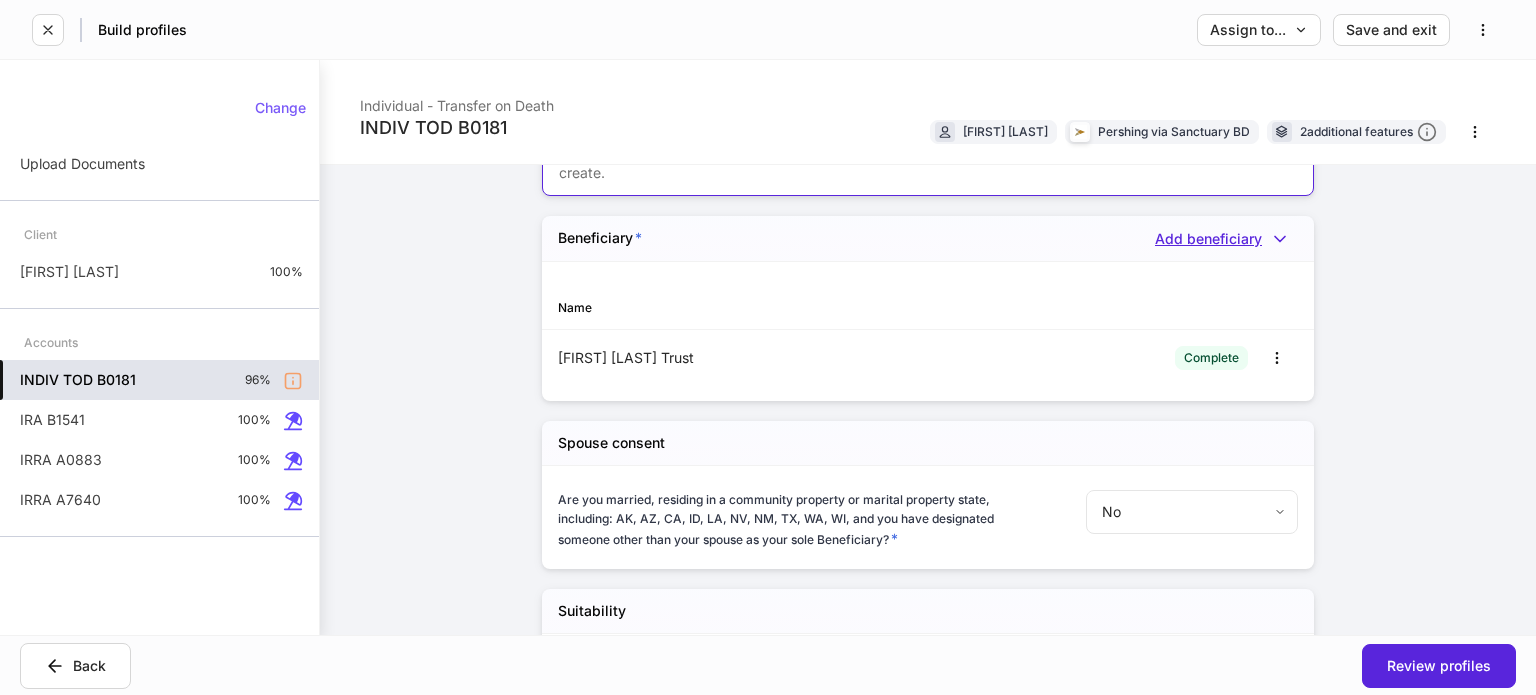 click 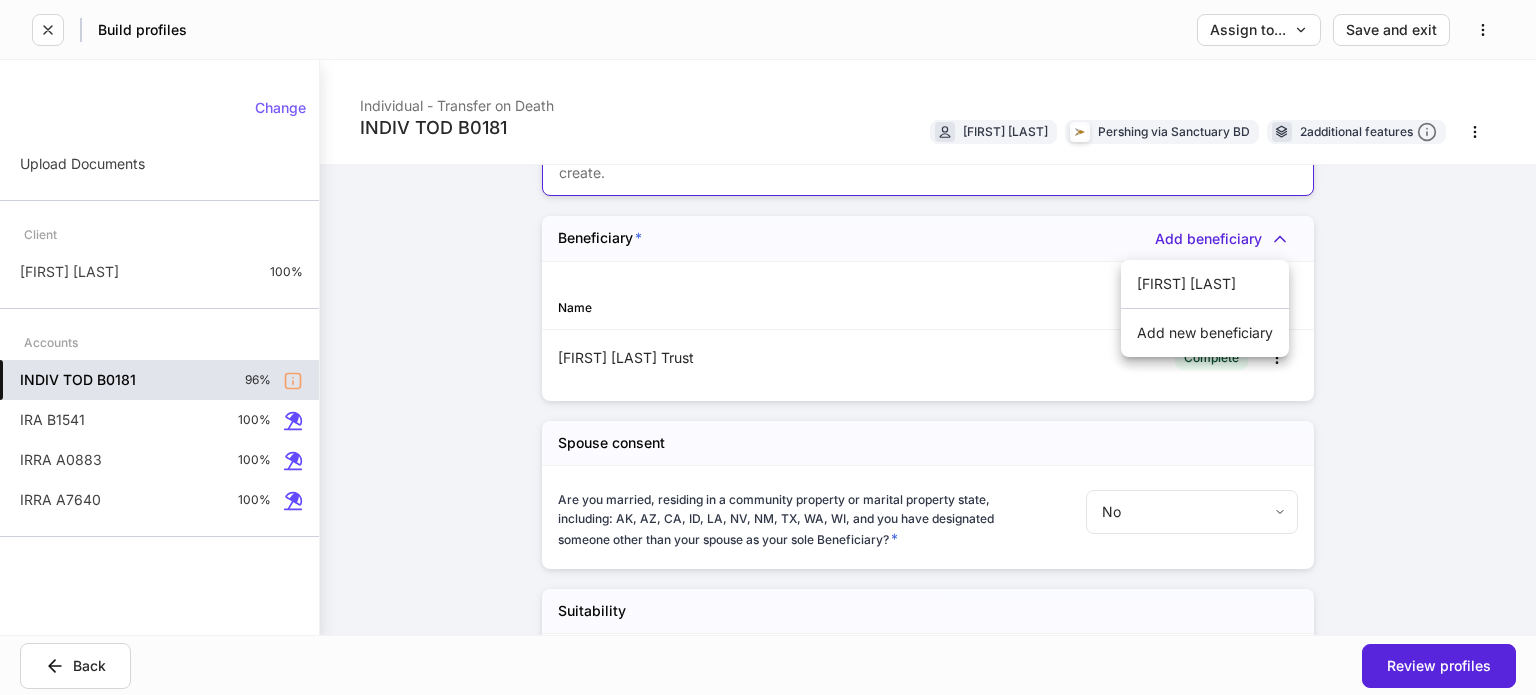 click at bounding box center (768, 347) 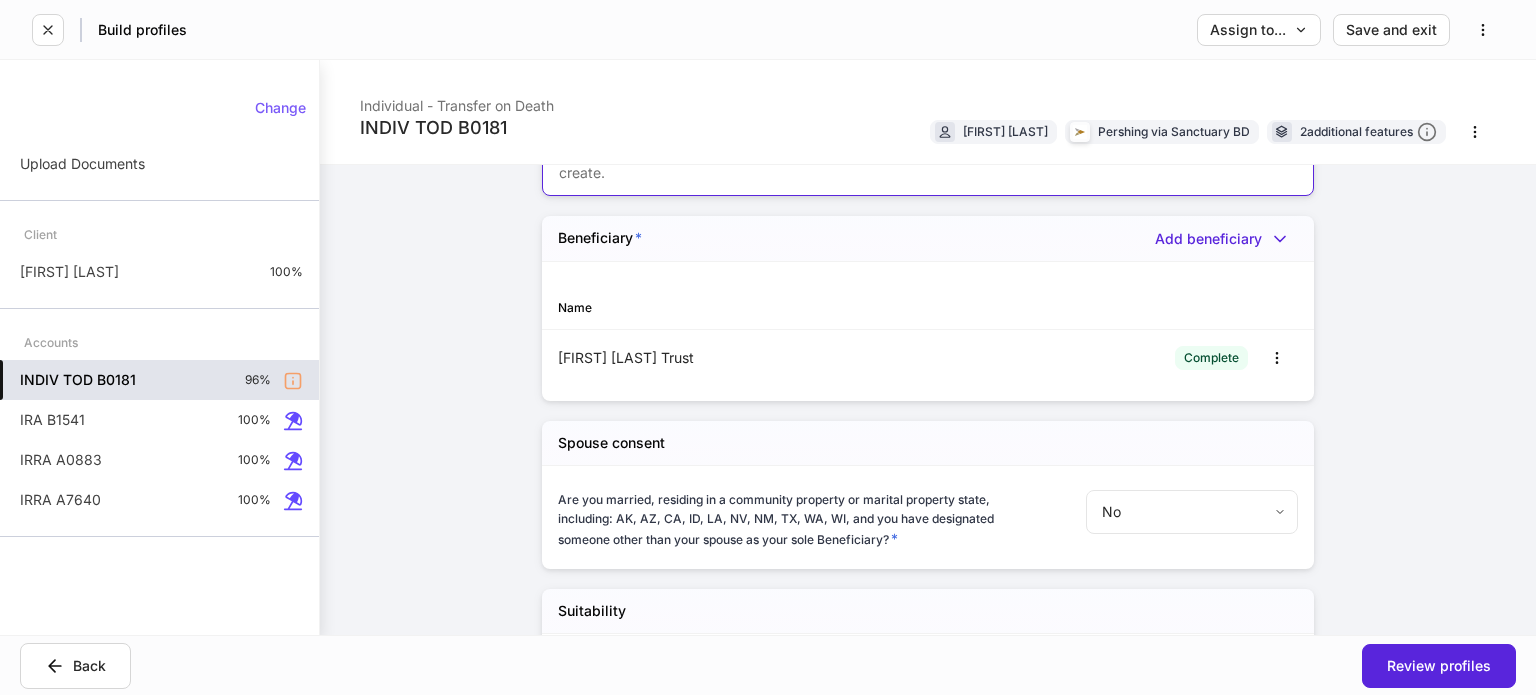 click on "**********" at bounding box center [928, 120] 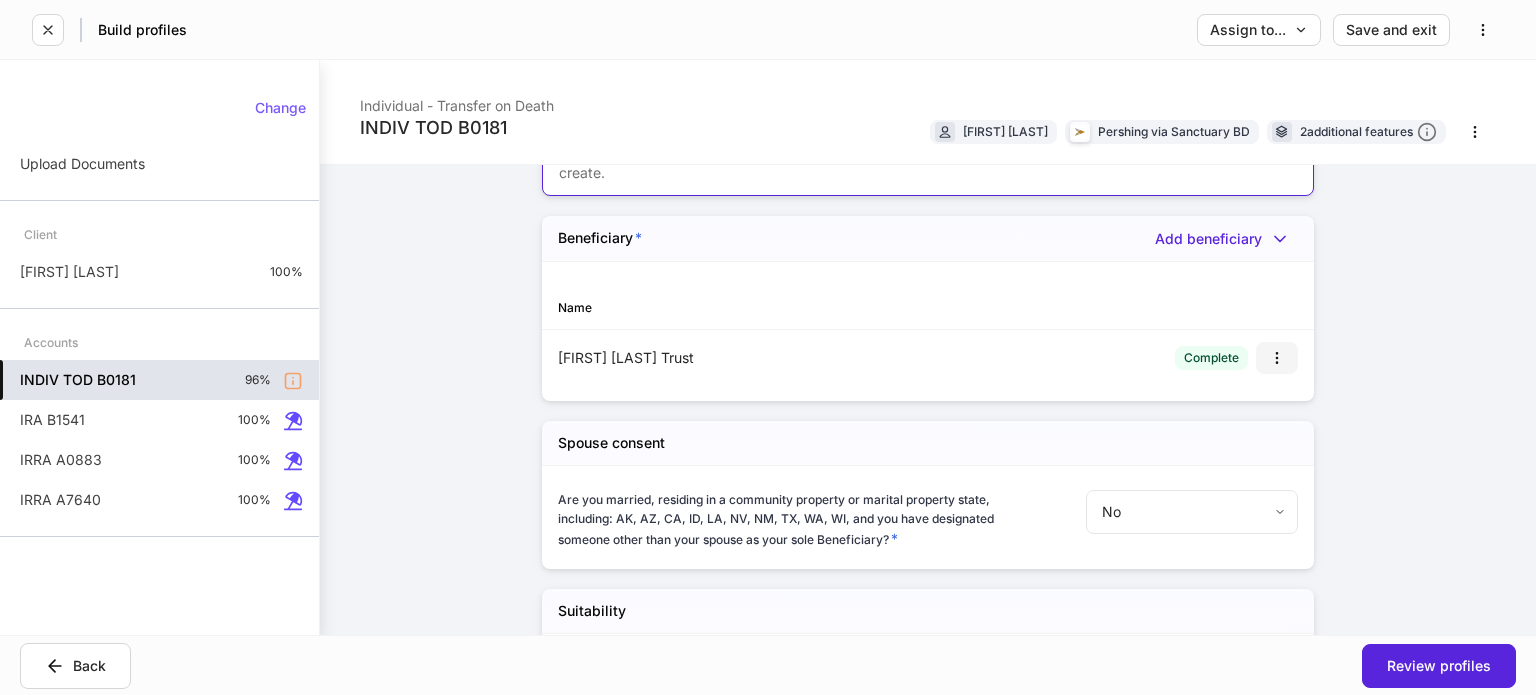 click at bounding box center [1277, 358] 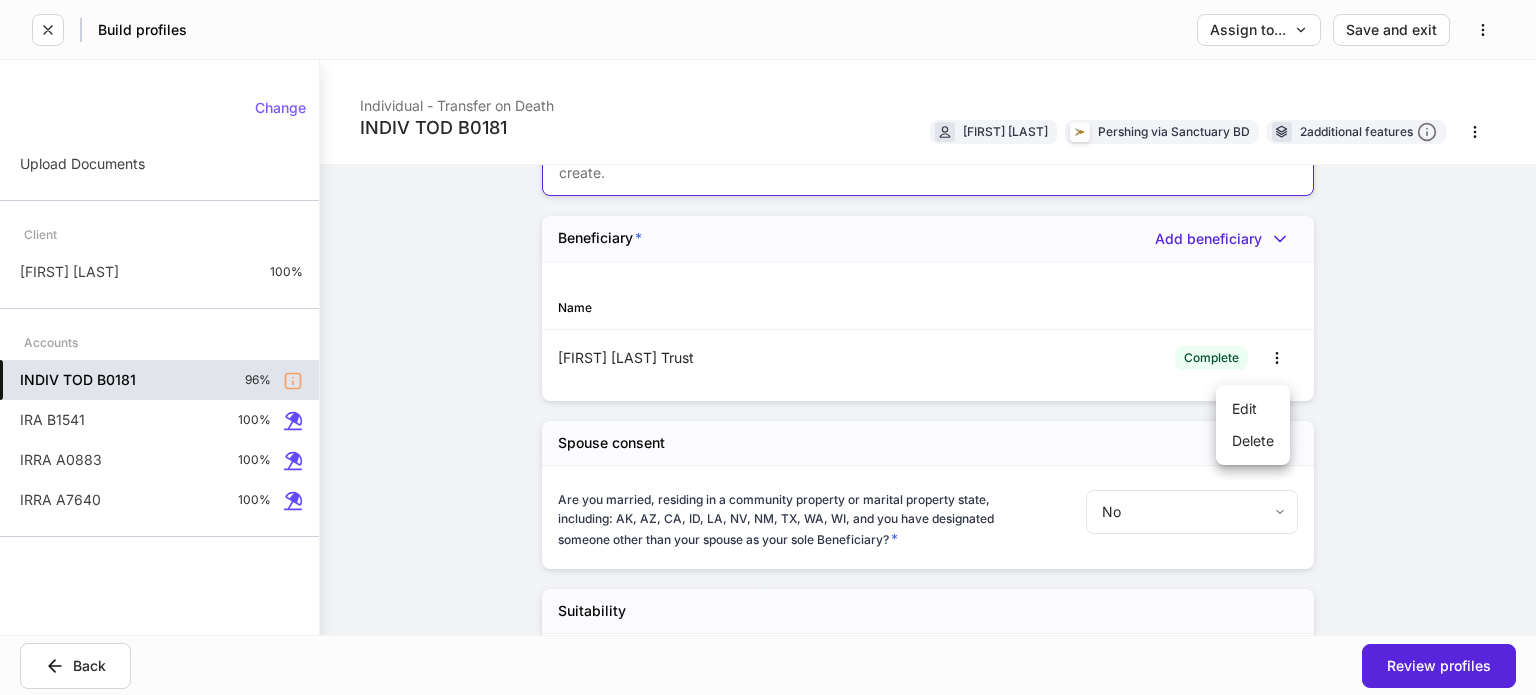 click on "Edit" at bounding box center (1253, 409) 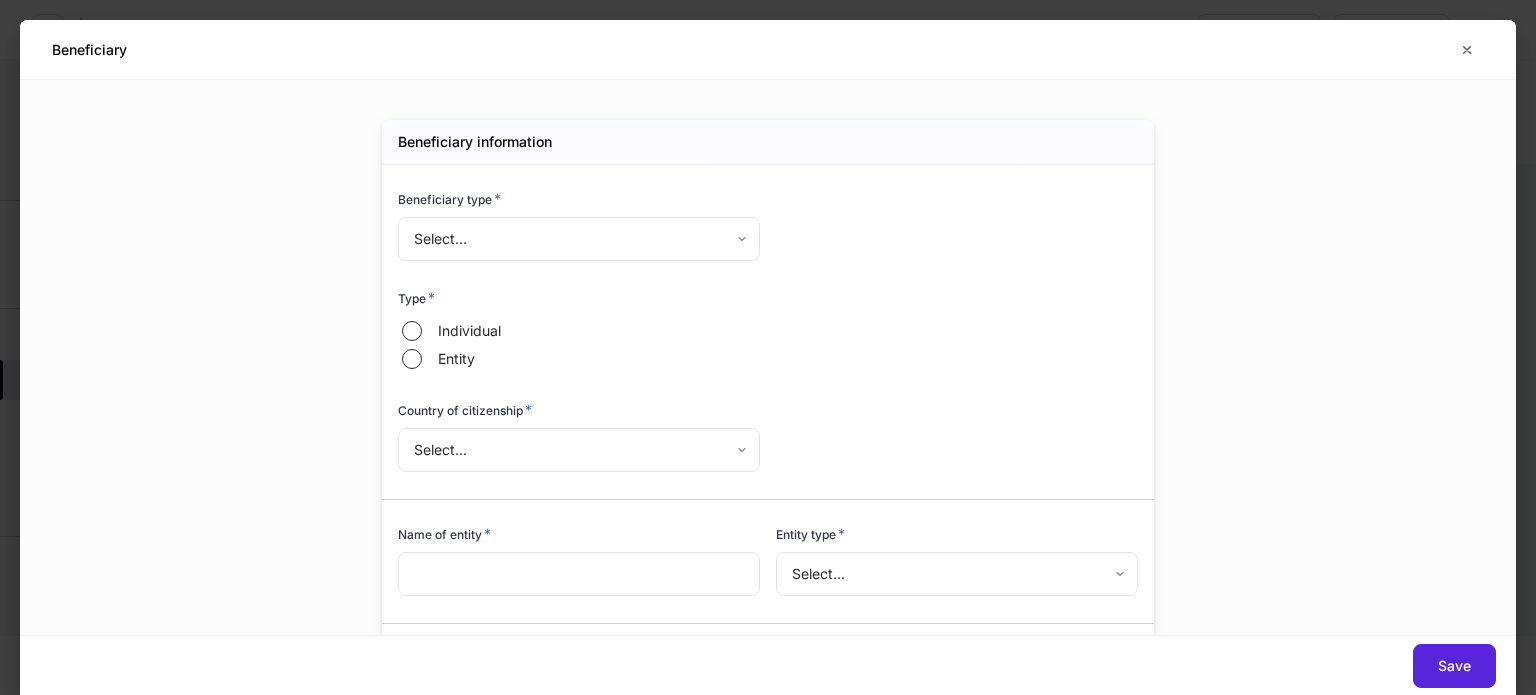 type on "*******" 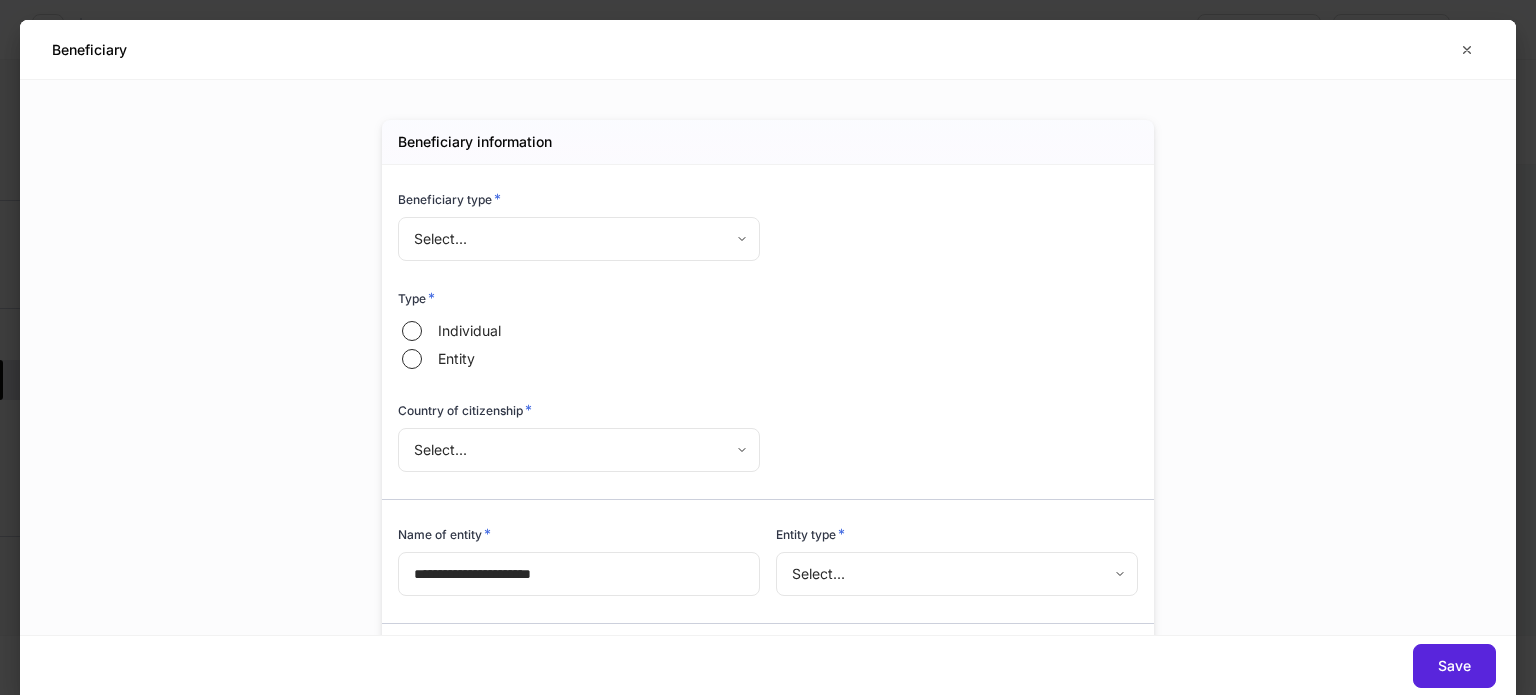 type on "***" 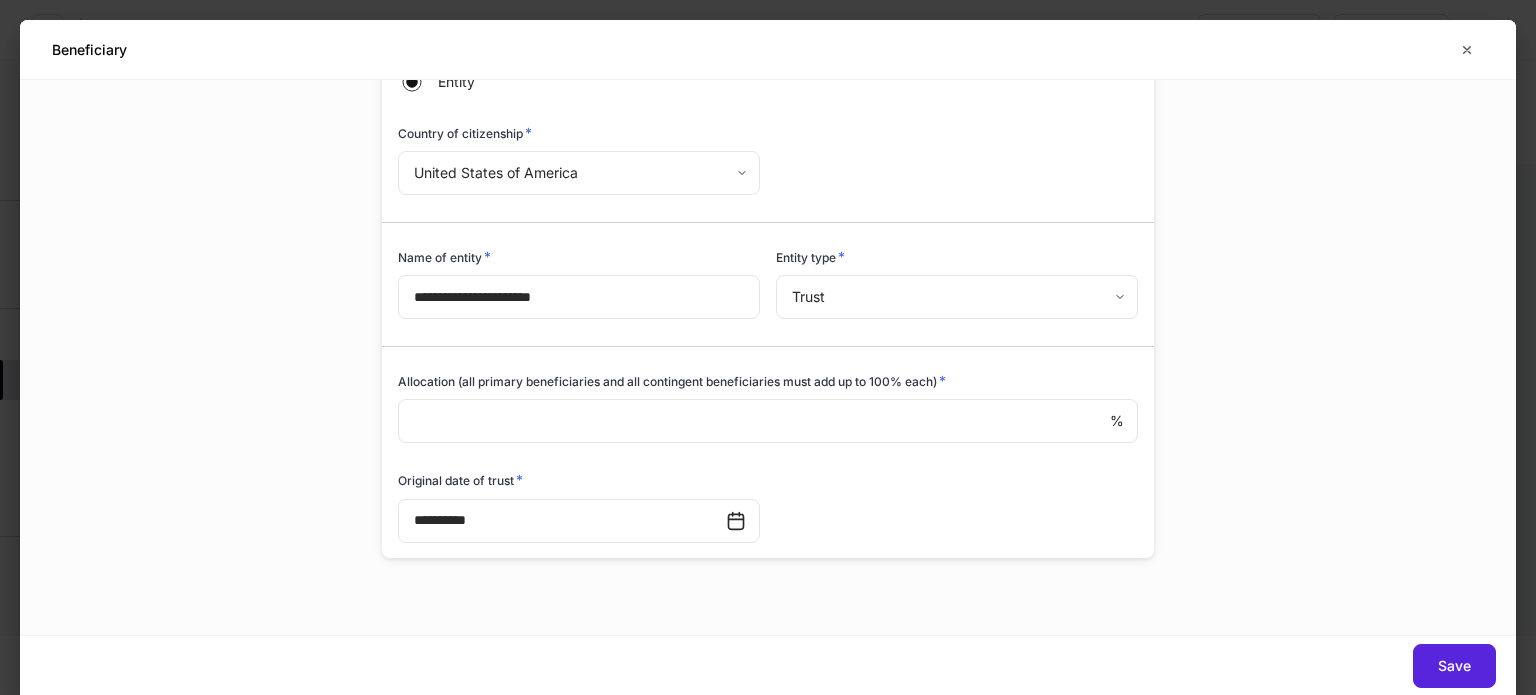 scroll, scrollTop: 282, scrollLeft: 0, axis: vertical 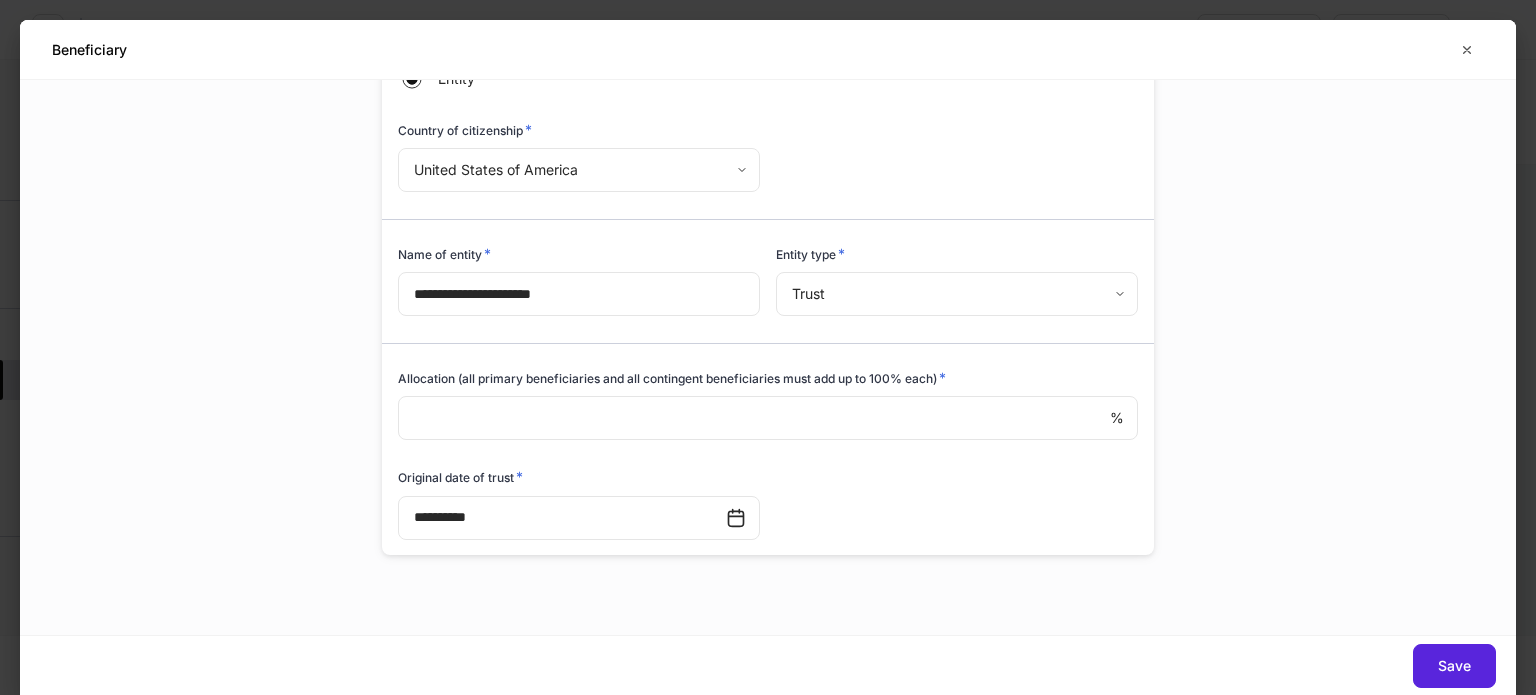 click on "**********" at bounding box center [579, 294] 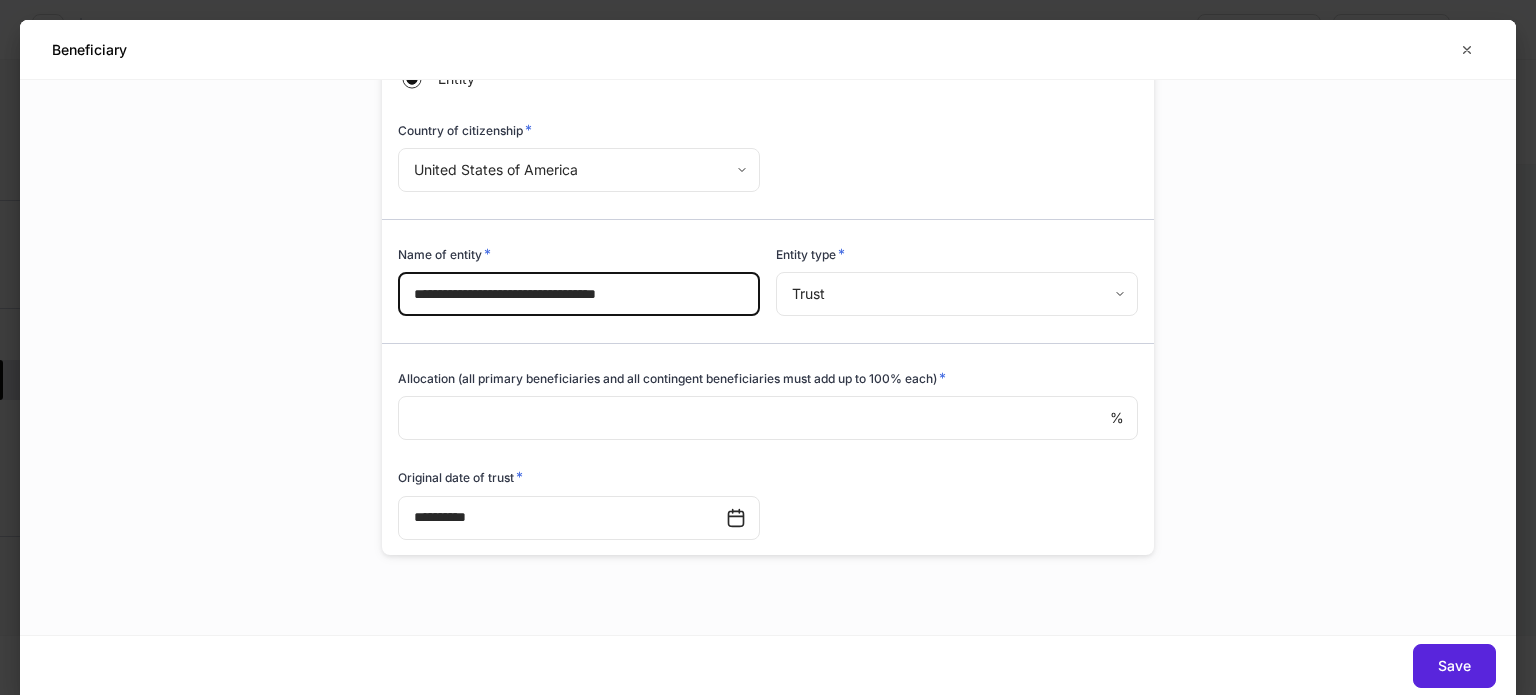 click on "**********" at bounding box center (579, 294) 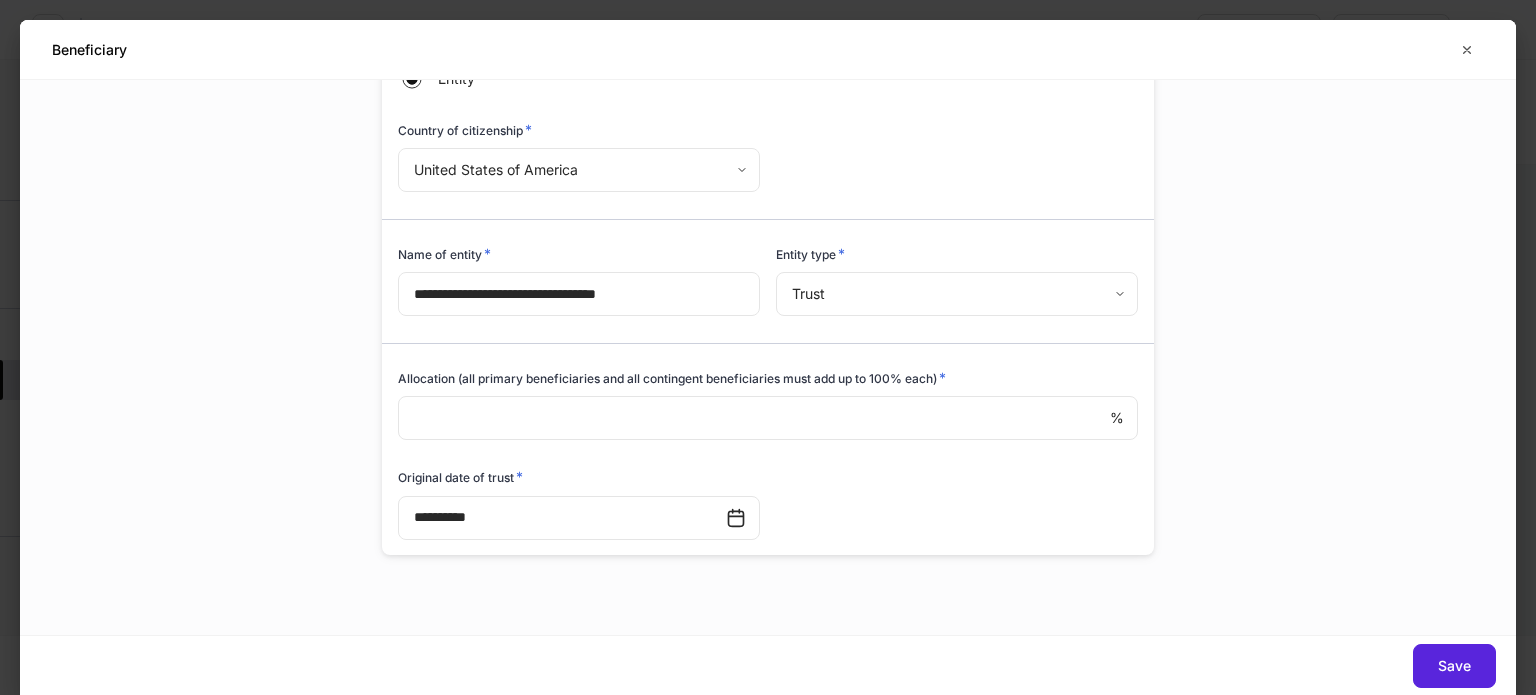 drag, startPoint x: 1228, startPoint y: 378, endPoint x: 1218, endPoint y: 377, distance: 10.049875 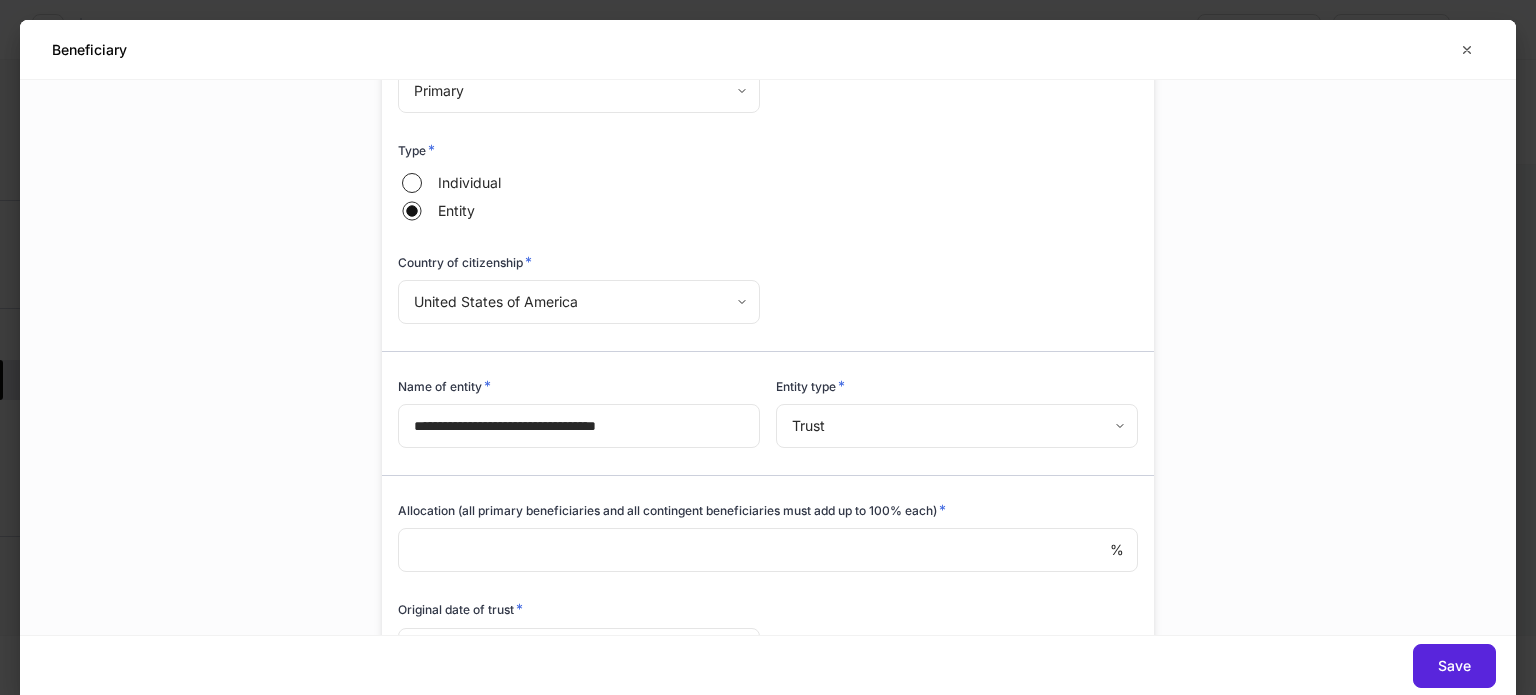 scroll, scrollTop: 282, scrollLeft: 0, axis: vertical 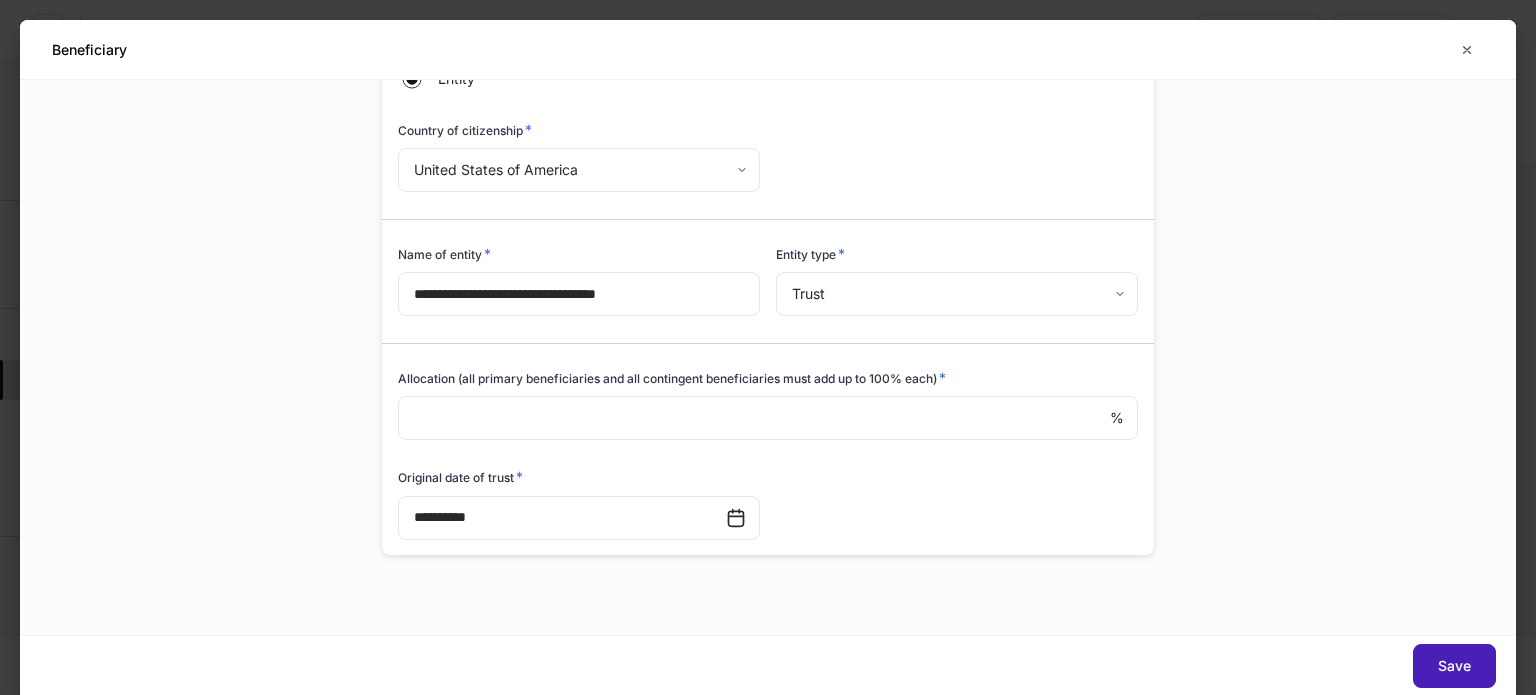 click on "Save" at bounding box center [1454, 666] 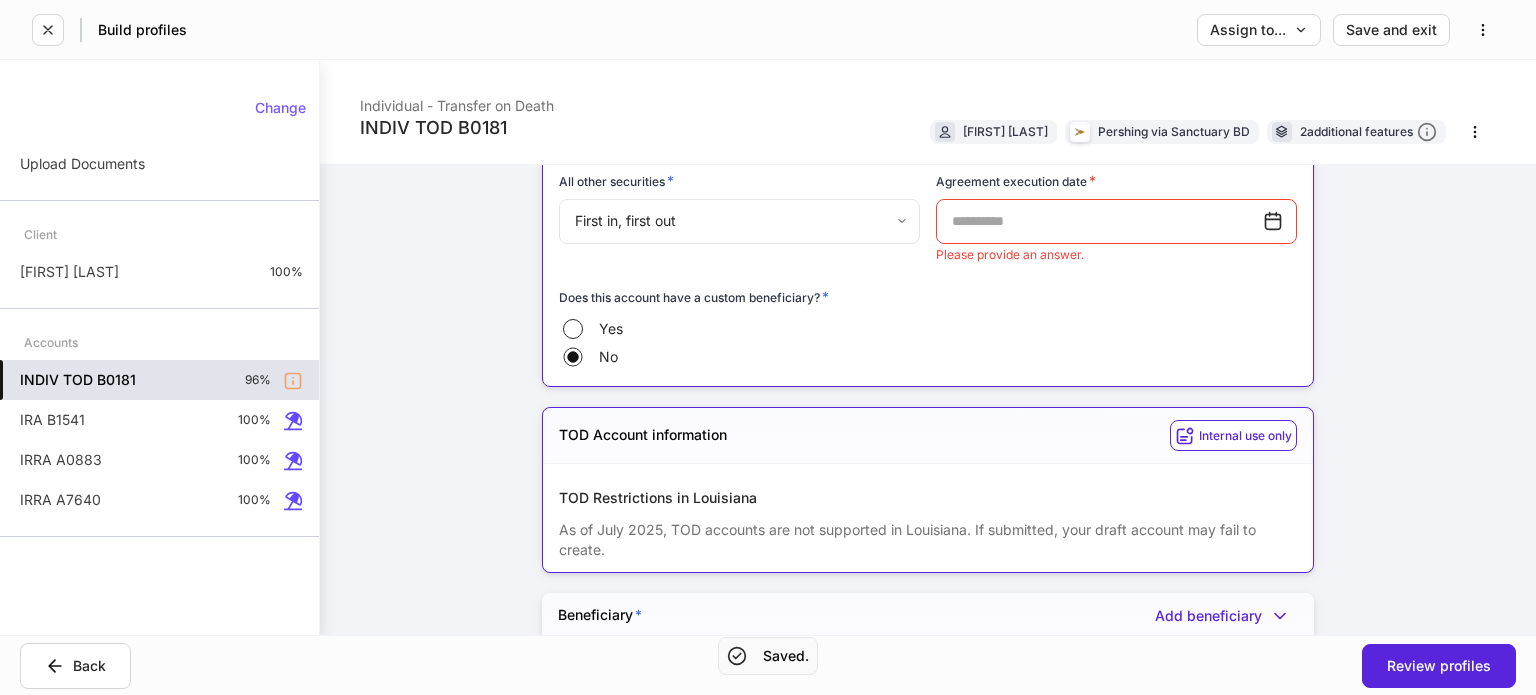 scroll, scrollTop: 1252, scrollLeft: 0, axis: vertical 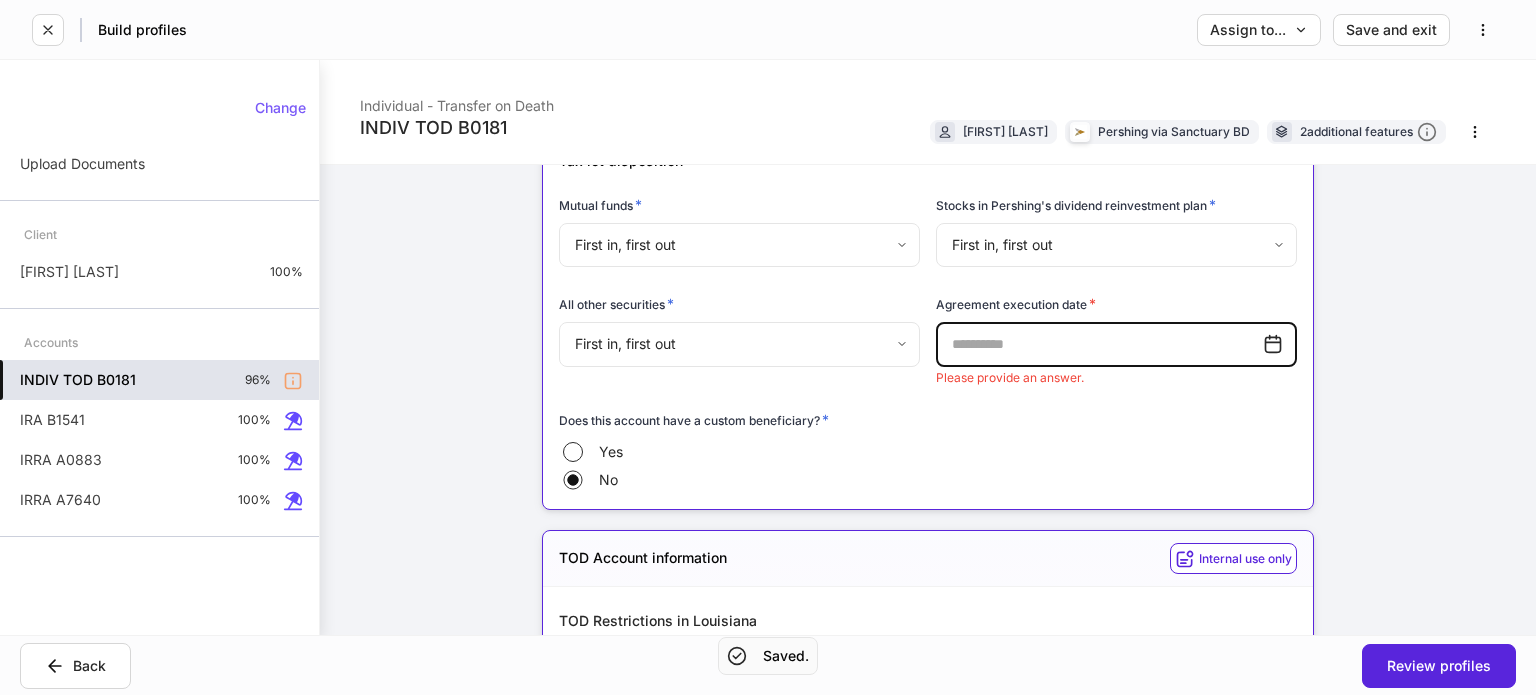 click at bounding box center (1099, 344) 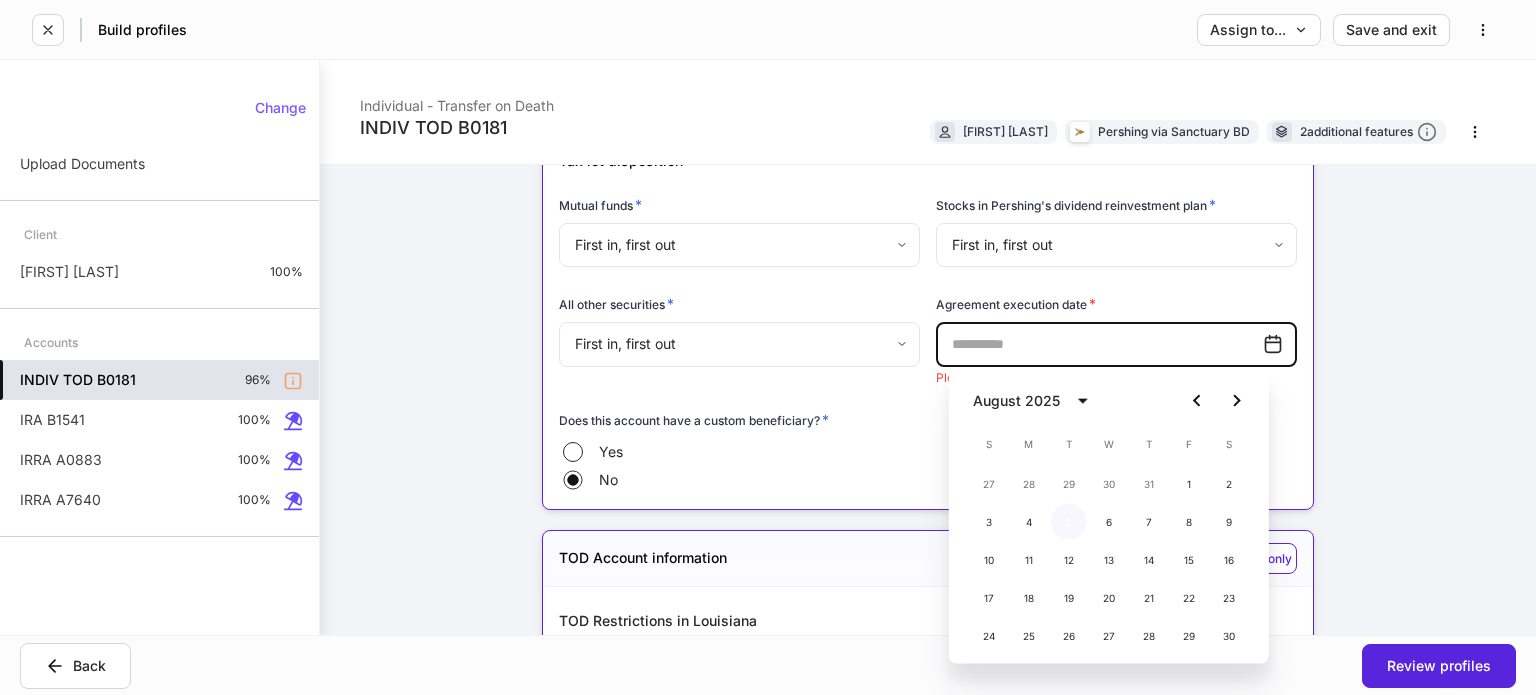 click on "5" at bounding box center [1069, 522] 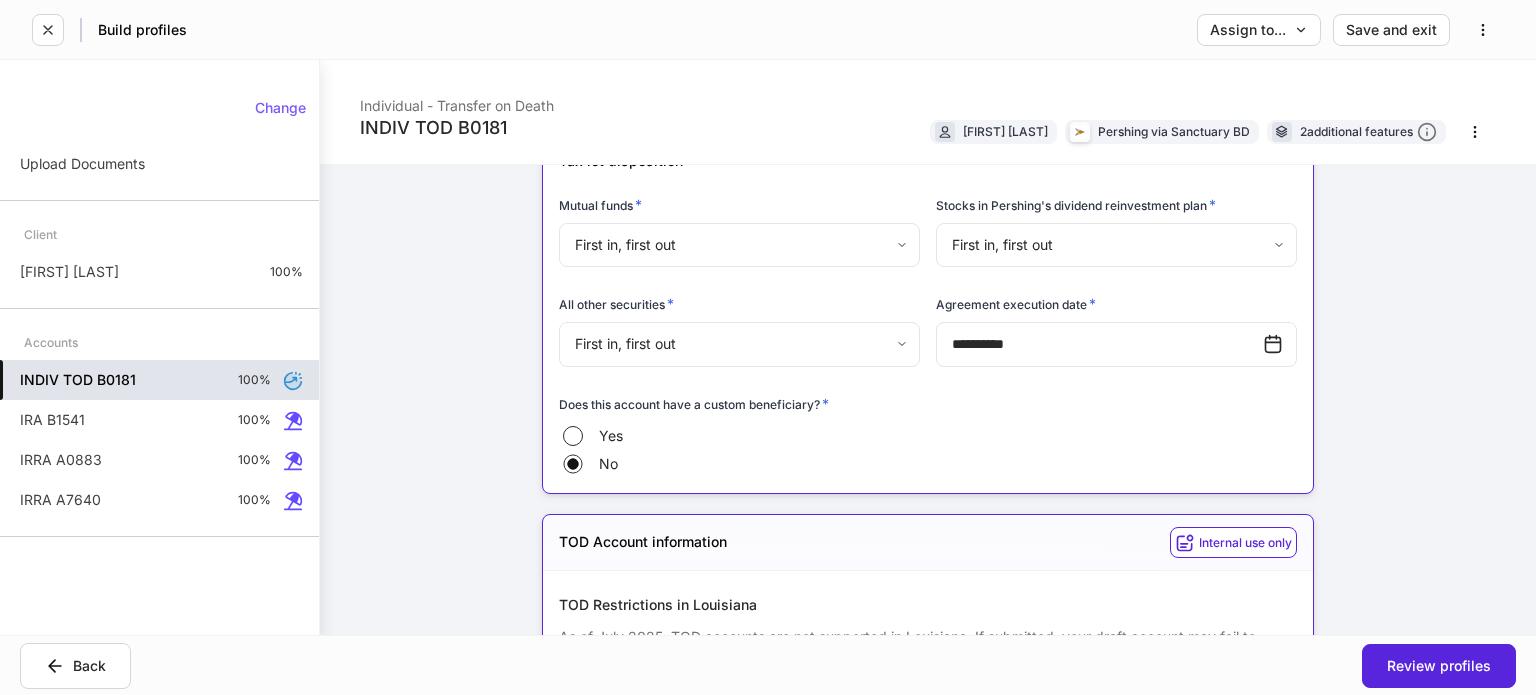 type on "**********" 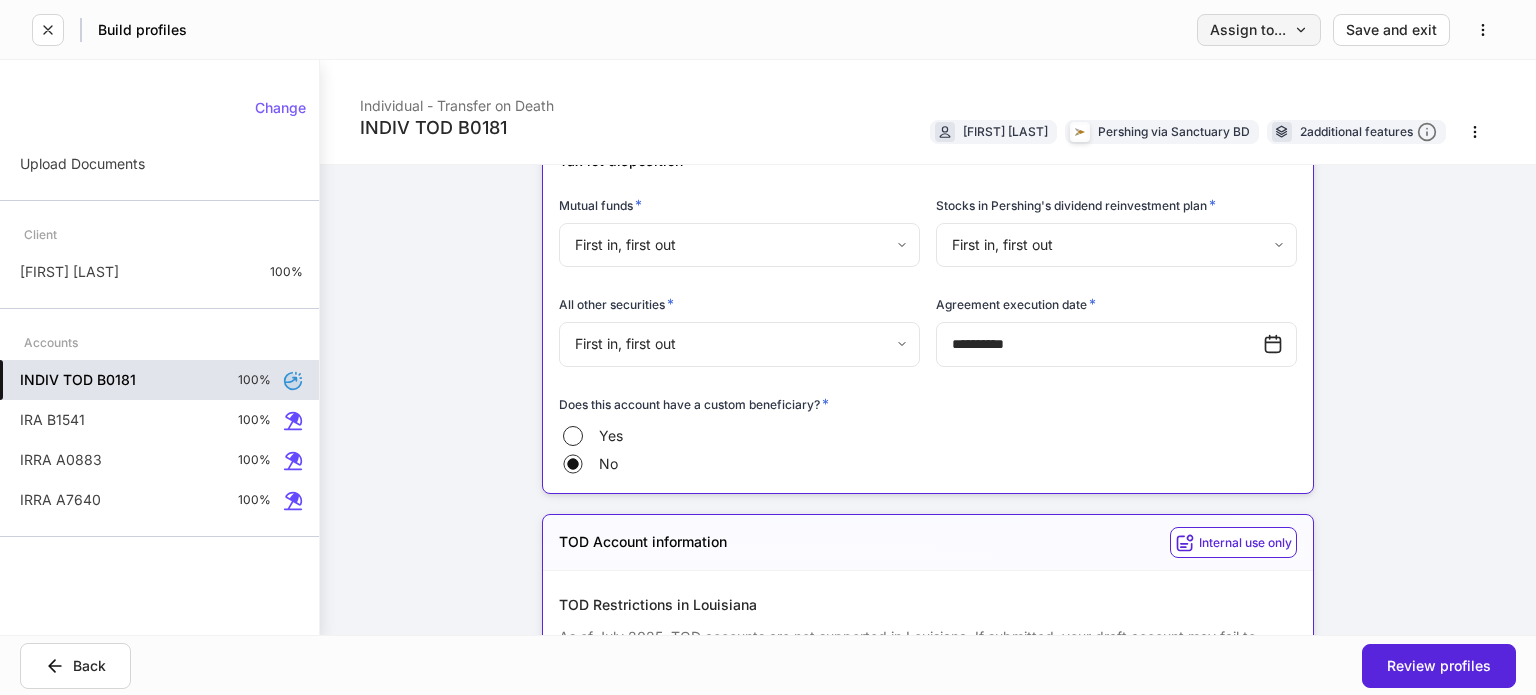 click 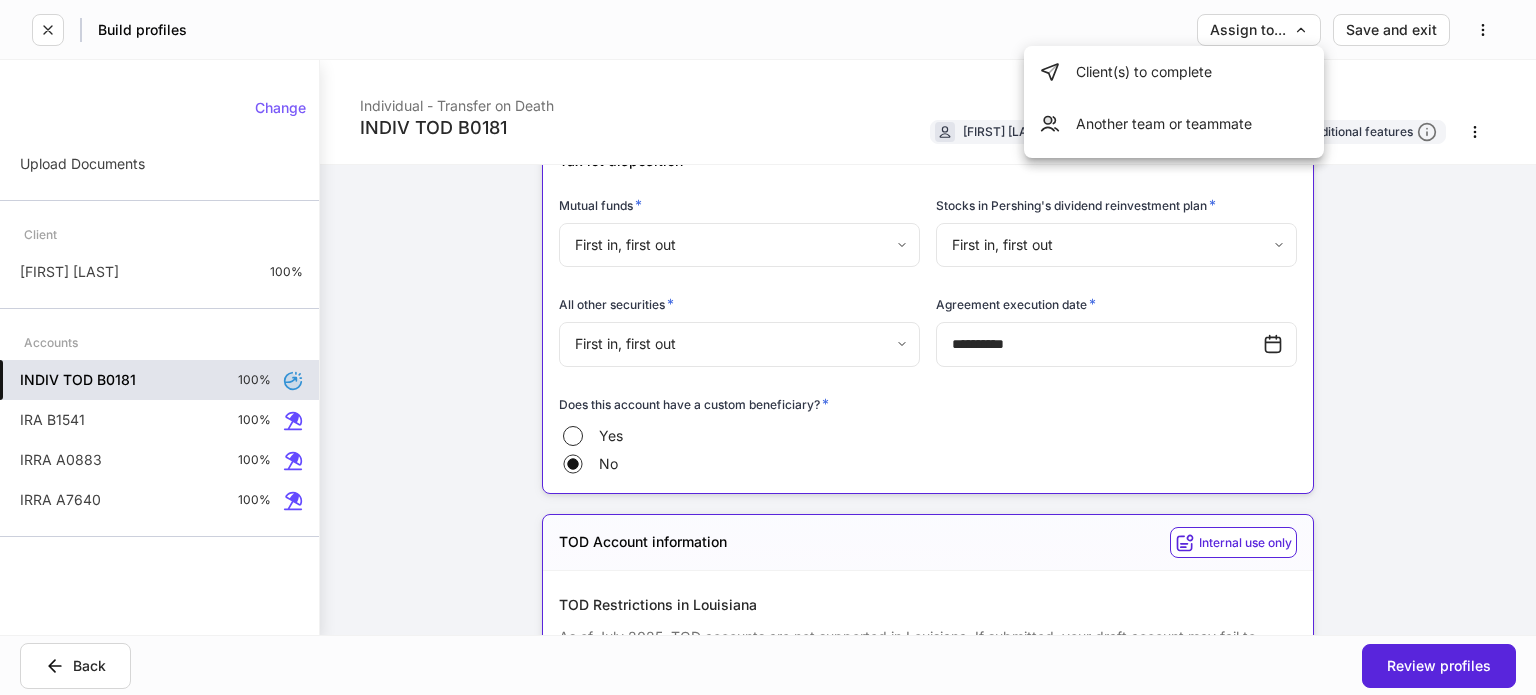 click on "Another team or teammate" at bounding box center [1174, 124] 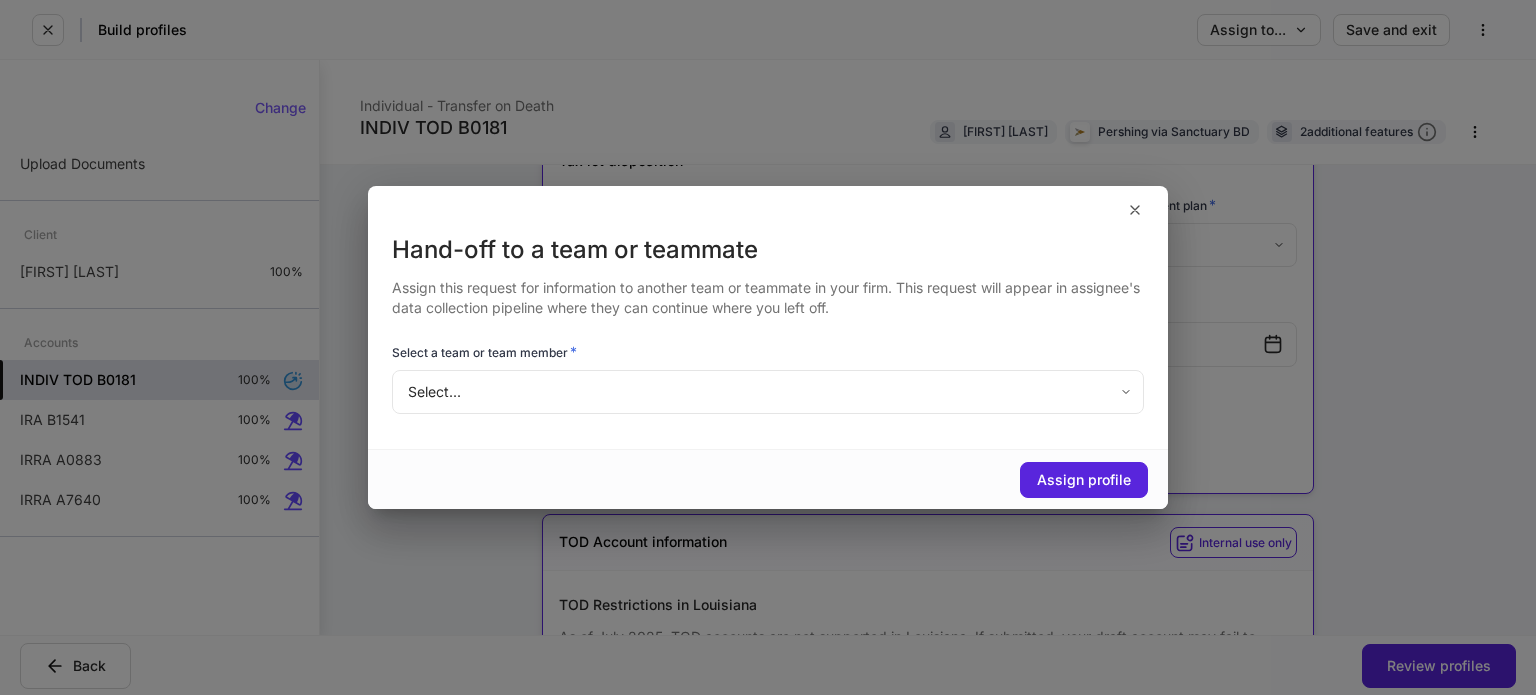 click on "**********" at bounding box center (768, 347) 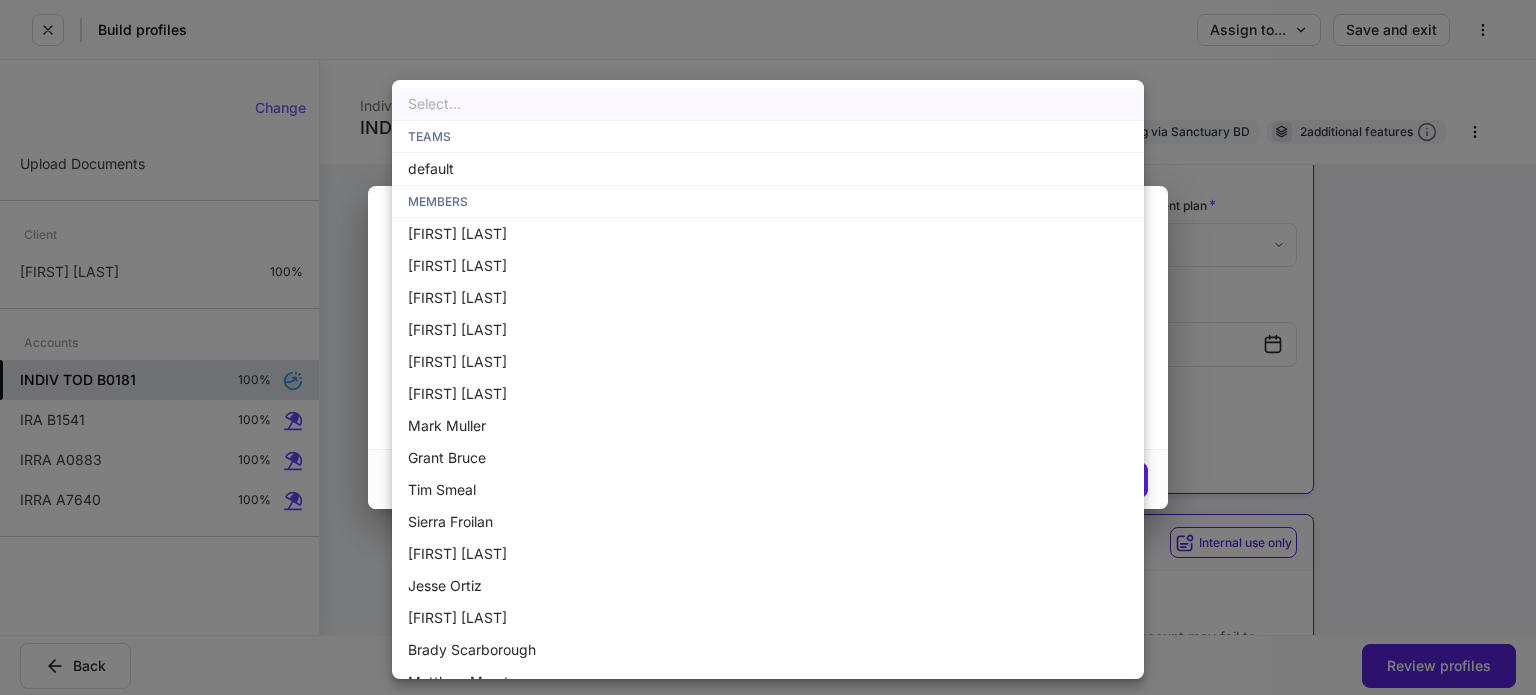 click on "default" at bounding box center (768, 169) 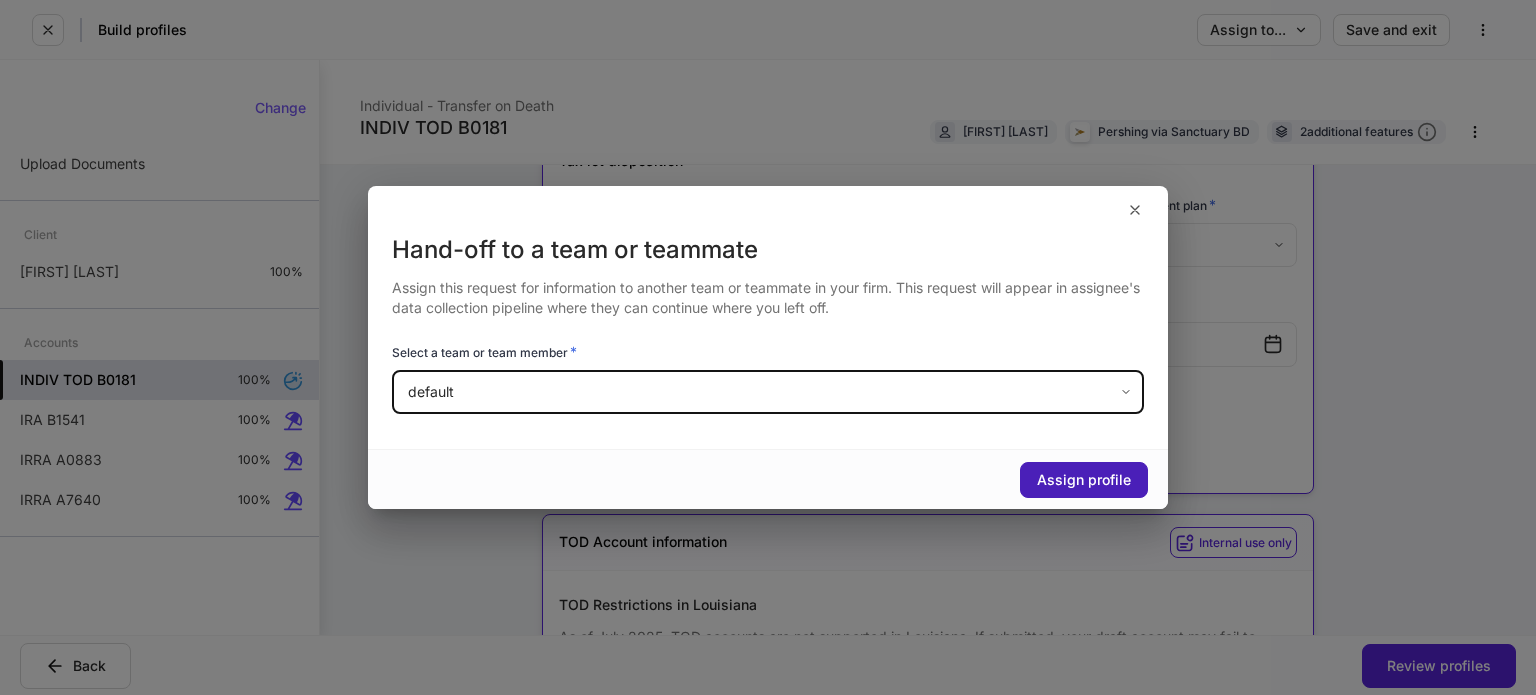 click on "Assign profile" at bounding box center (1084, 480) 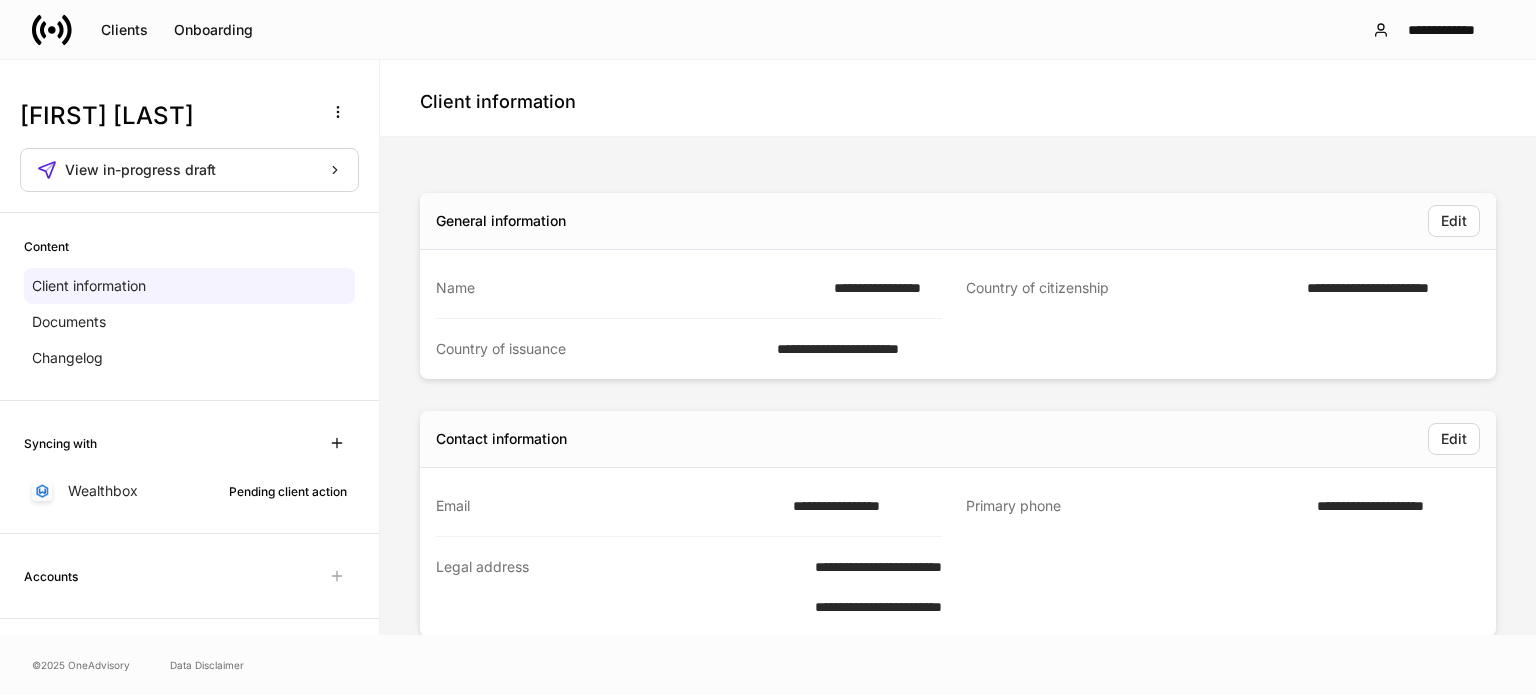 click 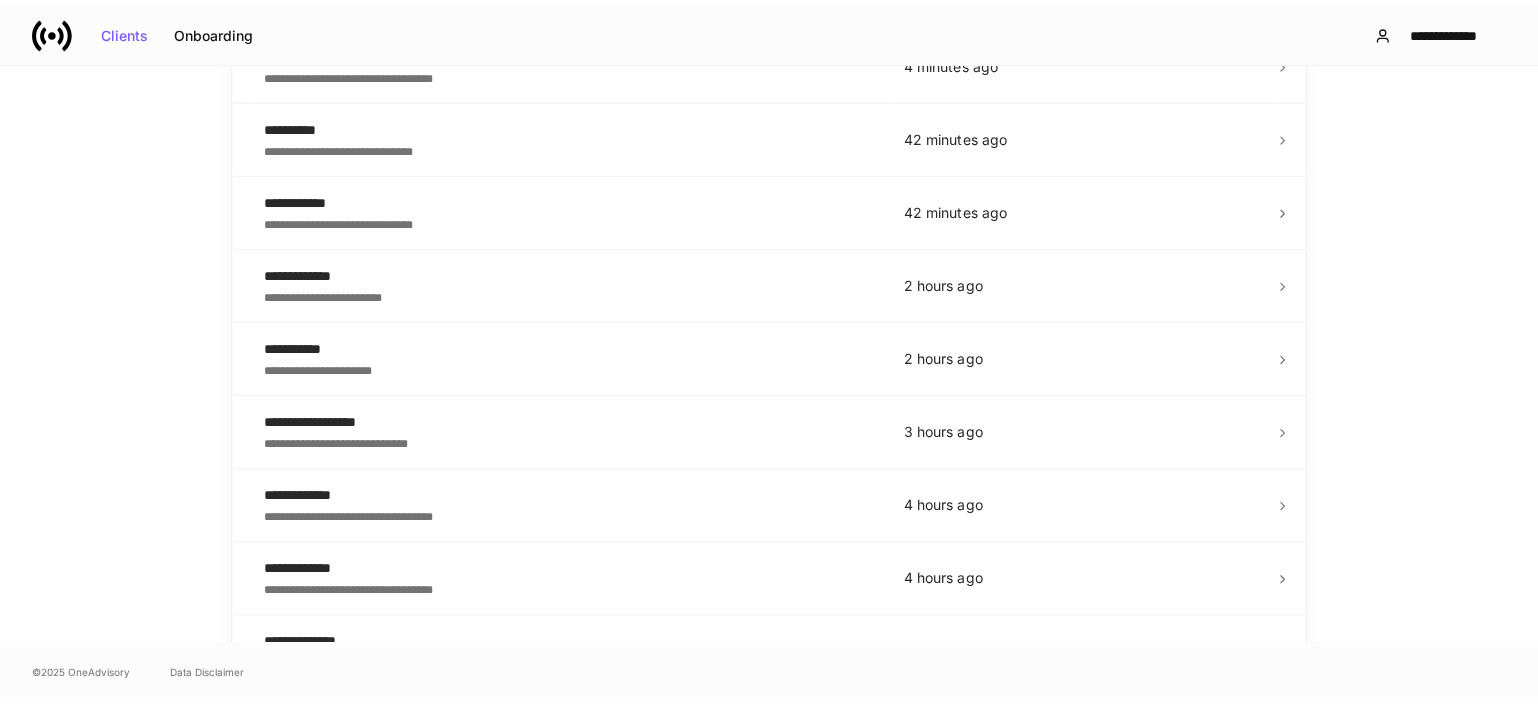 scroll, scrollTop: 107, scrollLeft: 0, axis: vertical 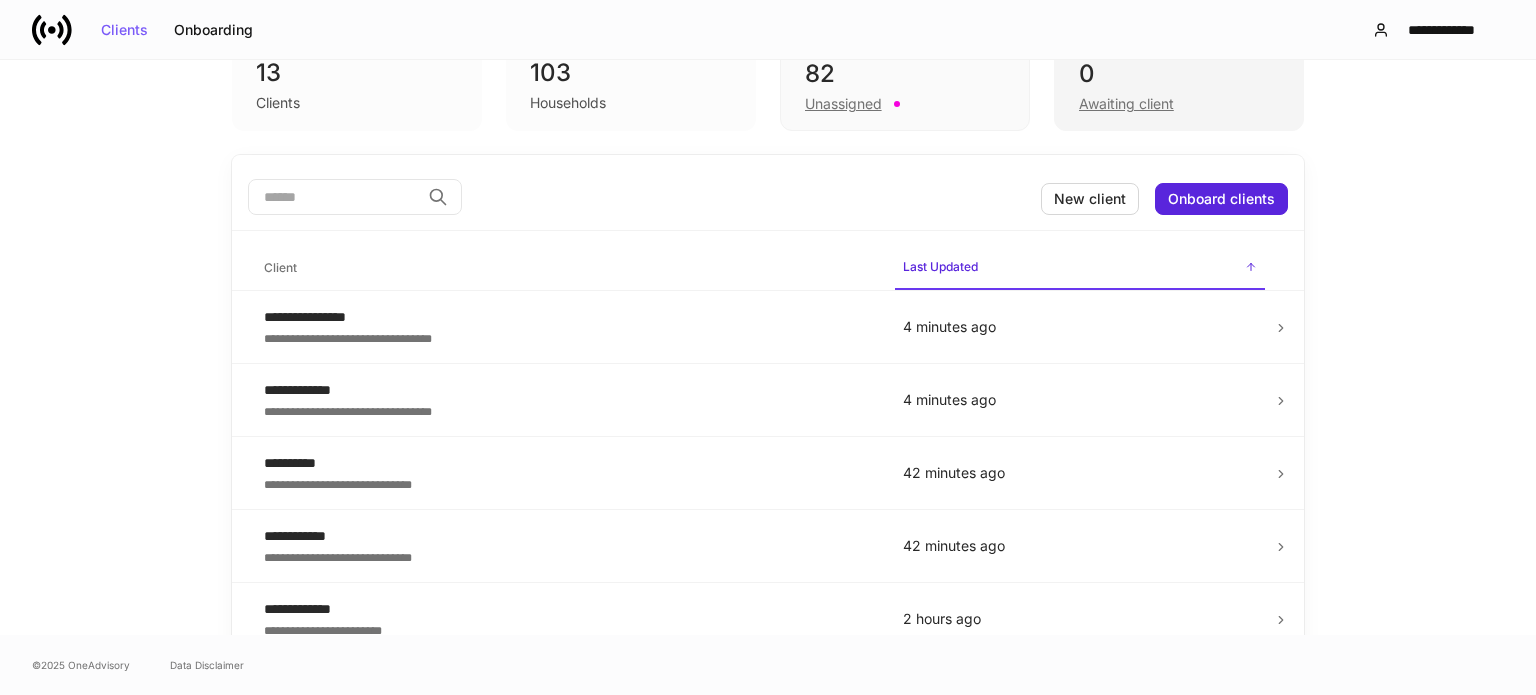click on "0 Awaiting client" at bounding box center (1179, 86) 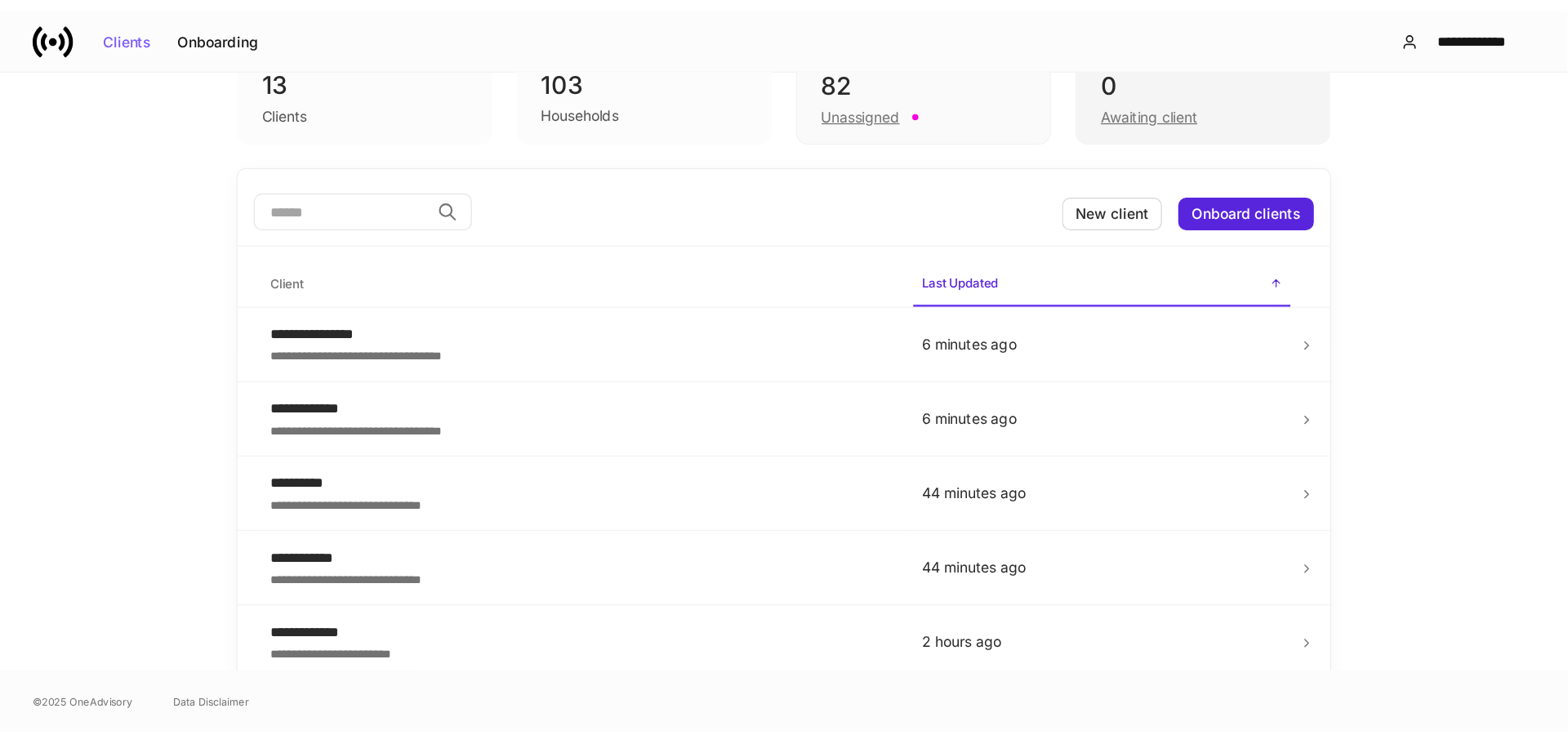 scroll, scrollTop: 87, scrollLeft: 0, axis: vertical 